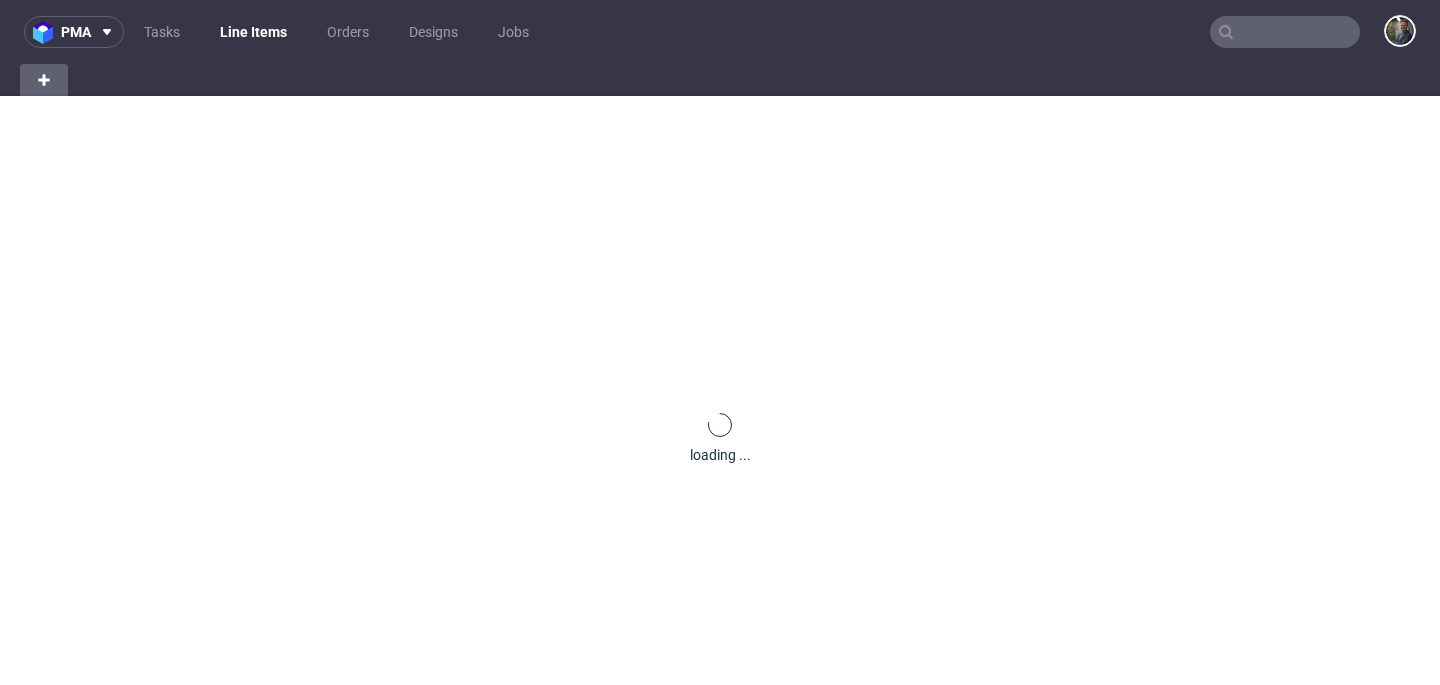 scroll, scrollTop: 0, scrollLeft: 0, axis: both 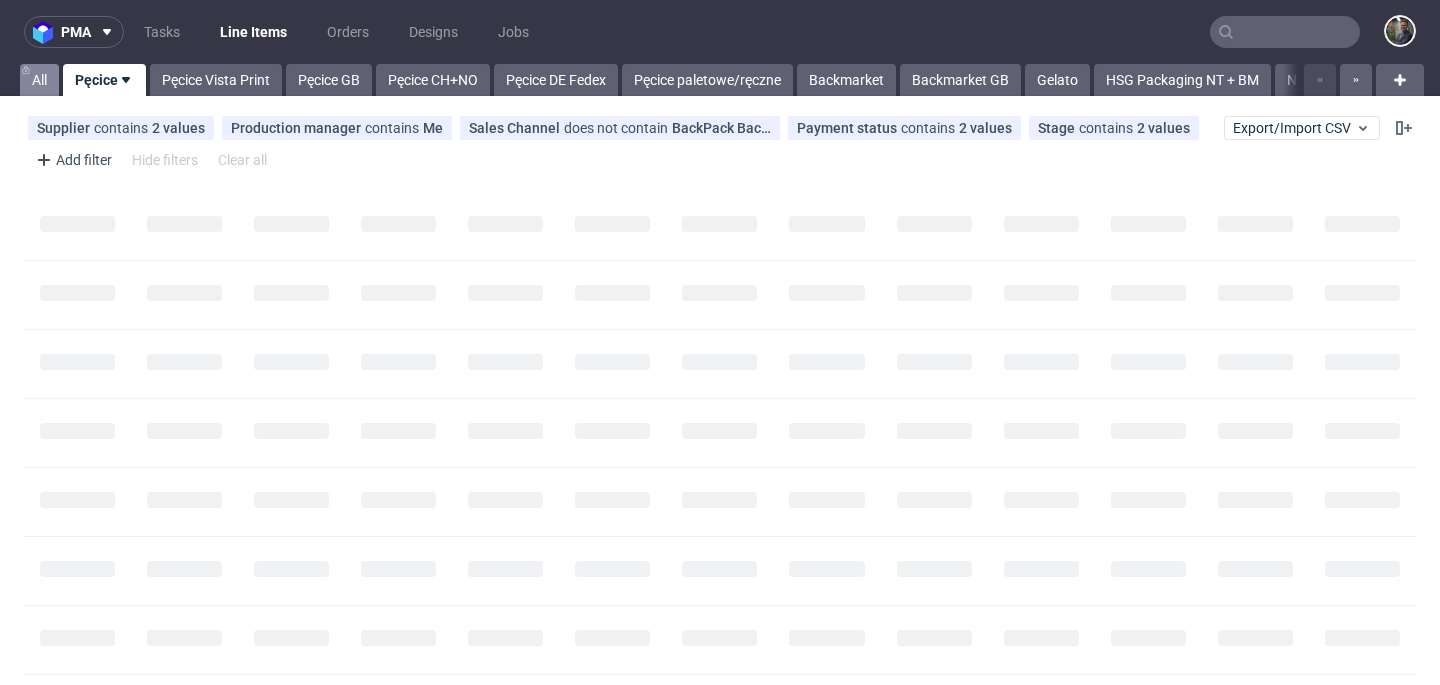 click on "All" at bounding box center [39, 80] 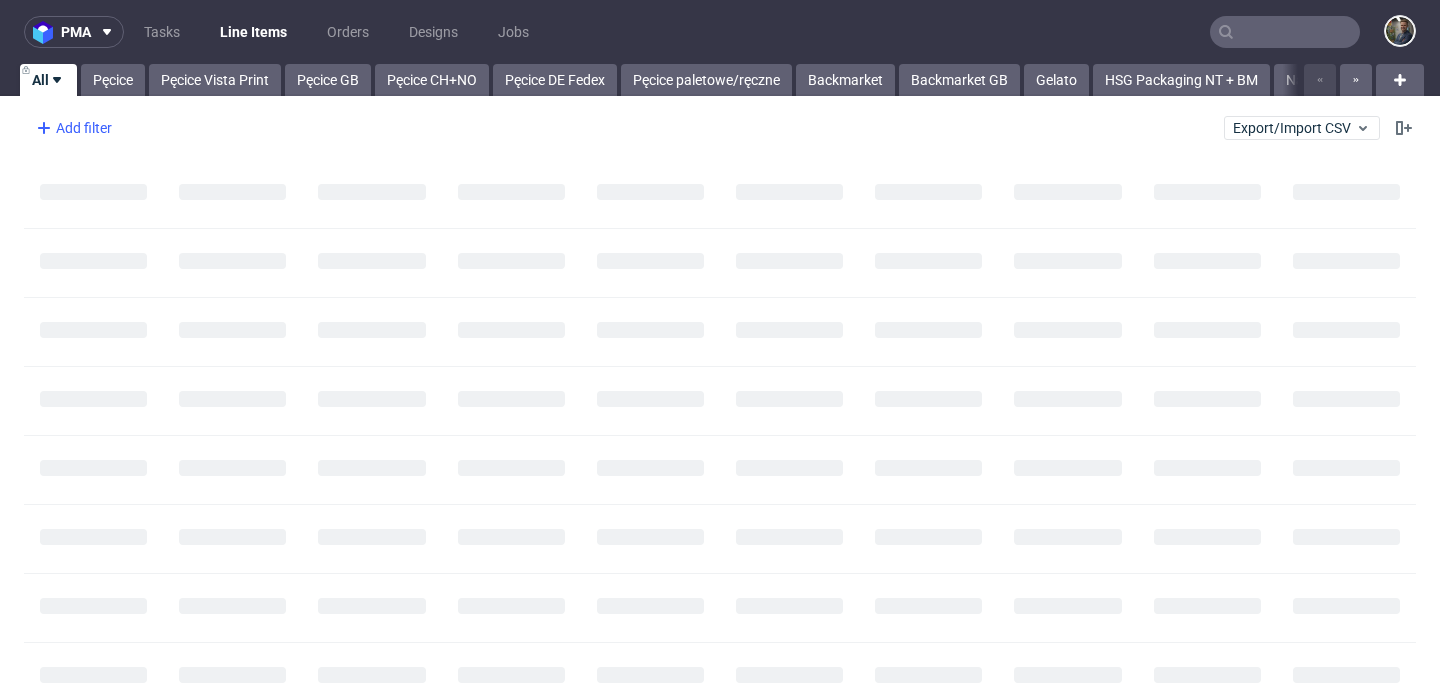 click on "Add filter" at bounding box center [72, 128] 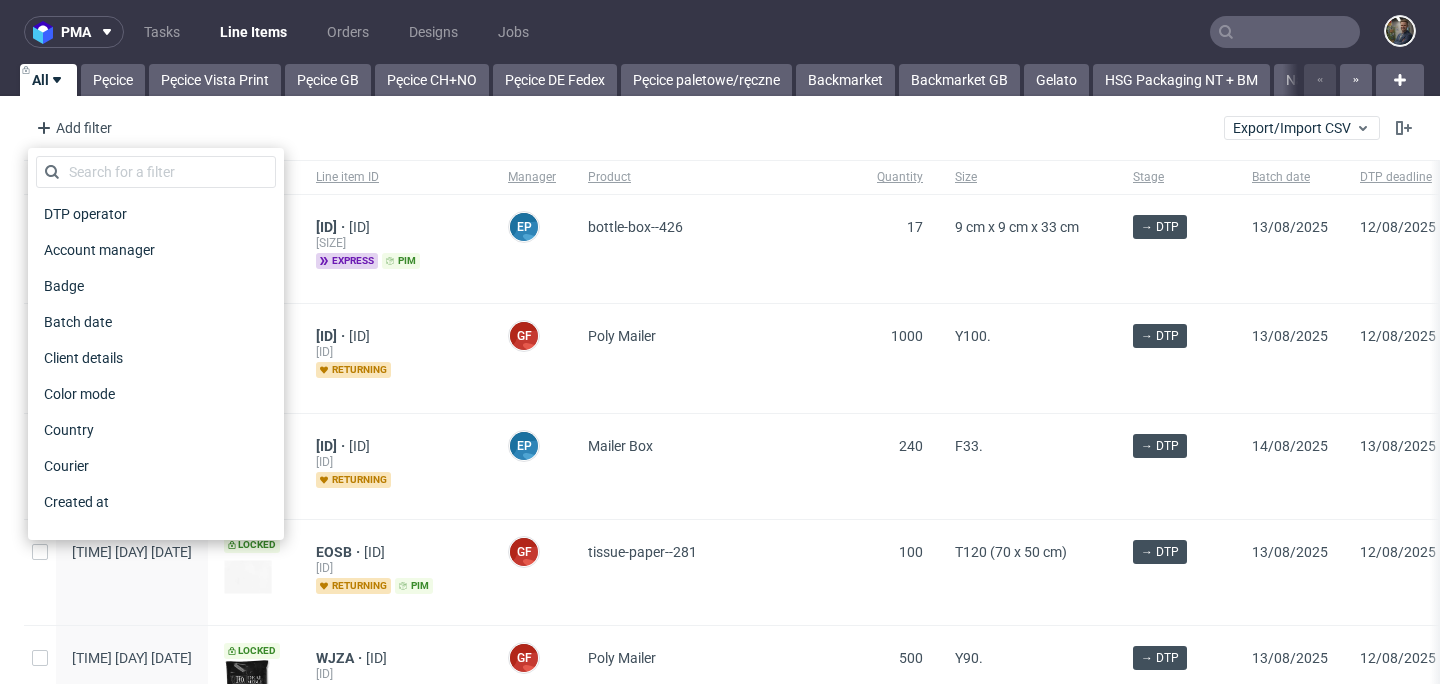 click on "DTP operator Account manager Badge Batch date Client details Color mode Country Courier Created at Customer support status Design ID Design status DTP deadline Estimation manager Flag FSC Production Inbound timestamp Is Boxesflow? Is Pim Product? Line item ID Line item type Logistics Manager Mode Nickname Order channel Order number Original Production Deadline Payment status Pick-up date Price Confirmation Product Product finish Product material Production complete date Production deadline Production manager Production status Quantity ready_for_logistics Sales Channel Shipment address shipment_types Shipping type Size Stage Supplier Supplier deadline Tracking number VMA Variant ID Warehouse Warehouse invoice generated at With Logistic Comment With Product Specification" at bounding box center (156, 344) 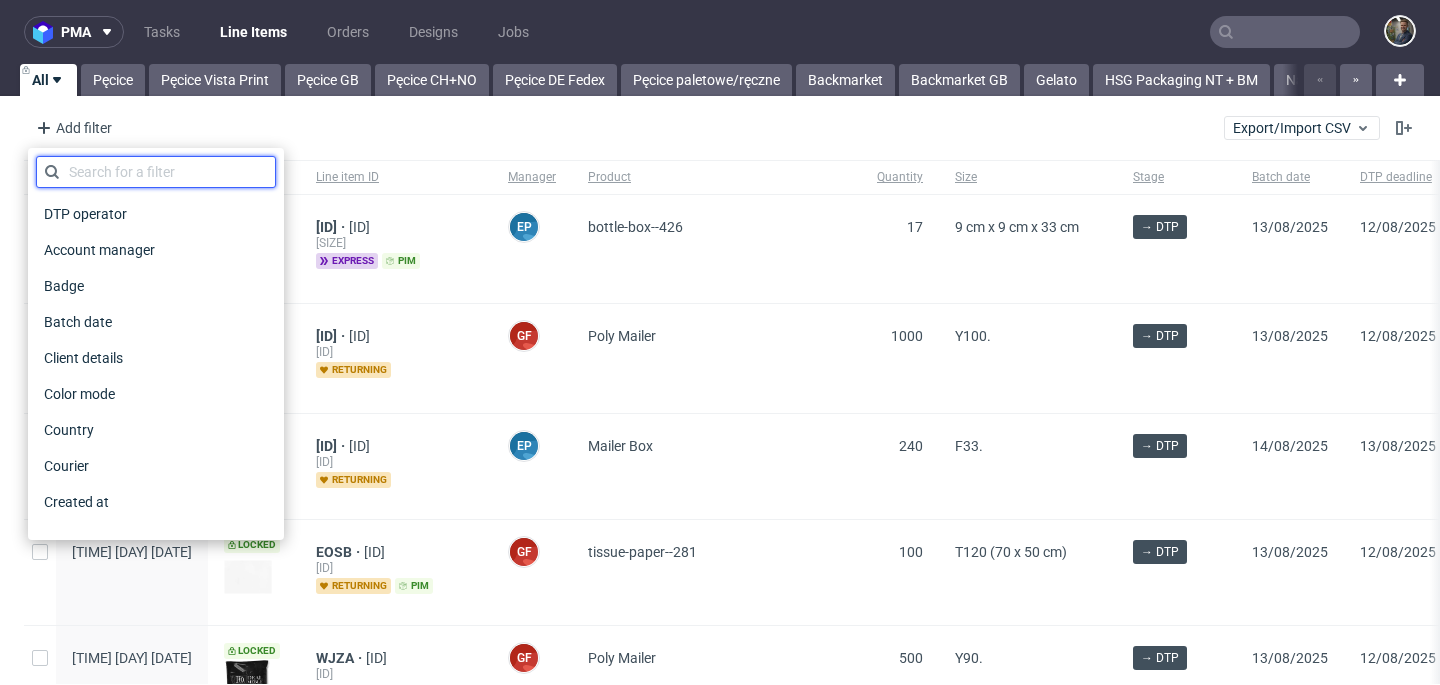 click at bounding box center (156, 172) 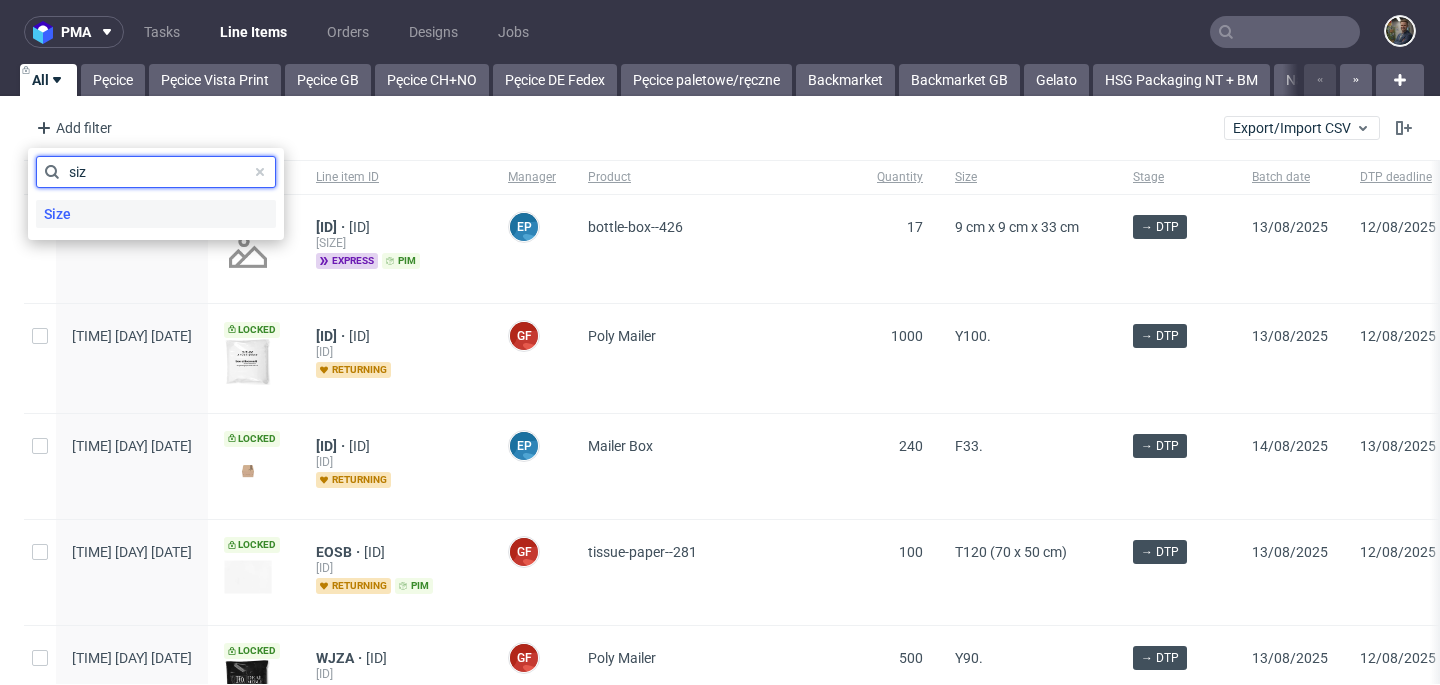 type on "siz" 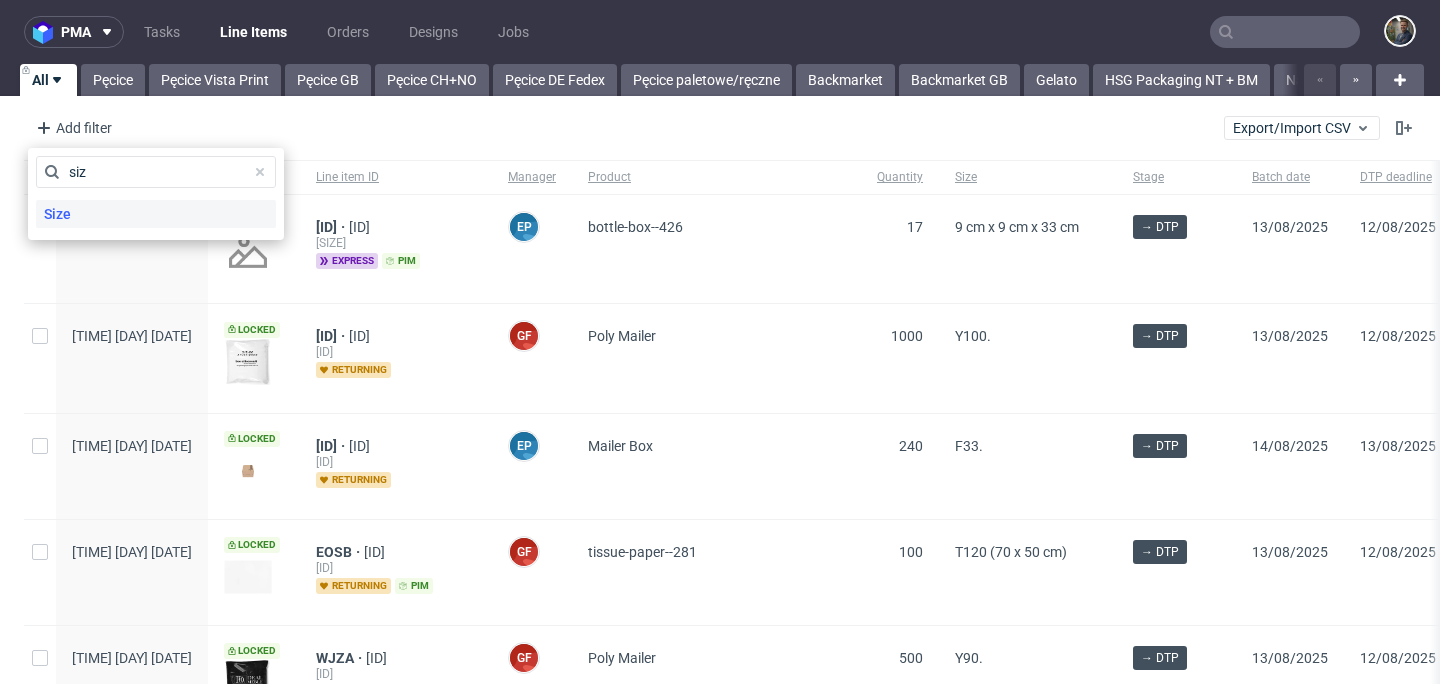 click on "Size" at bounding box center (156, 214) 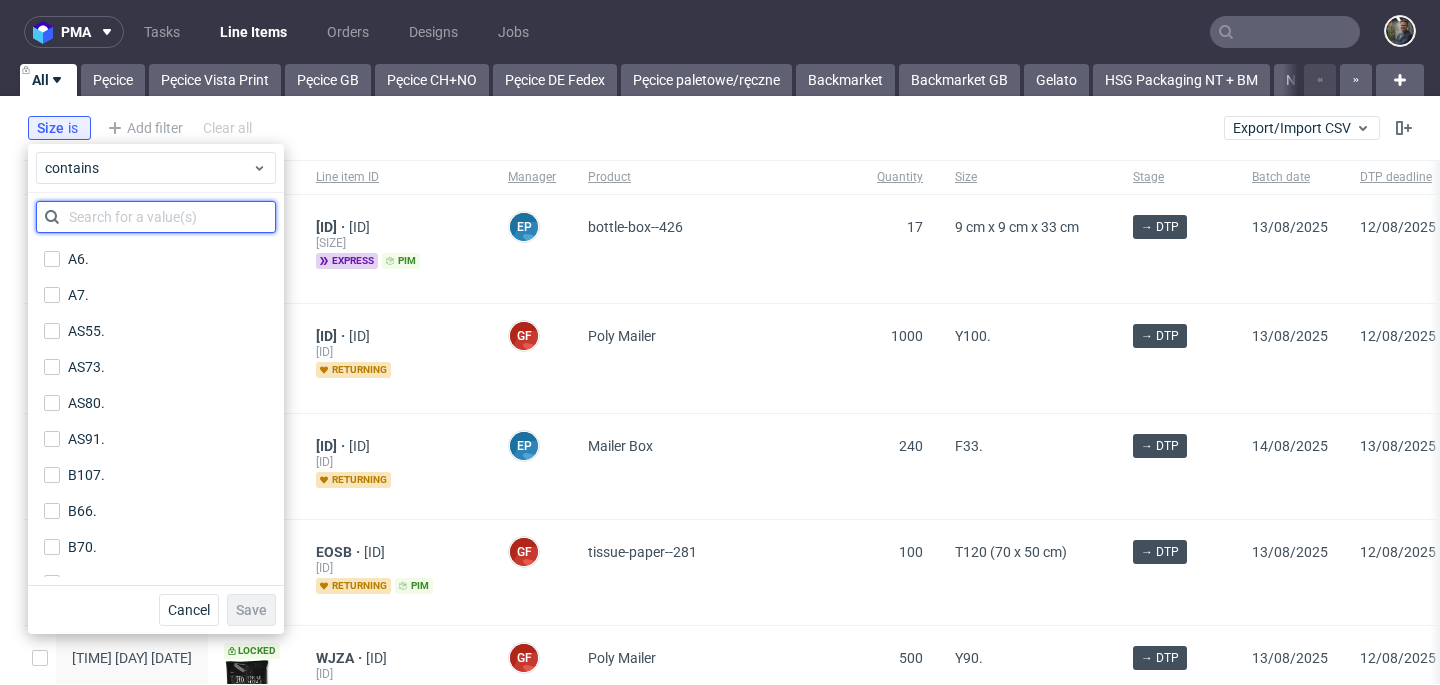 click at bounding box center (156, 217) 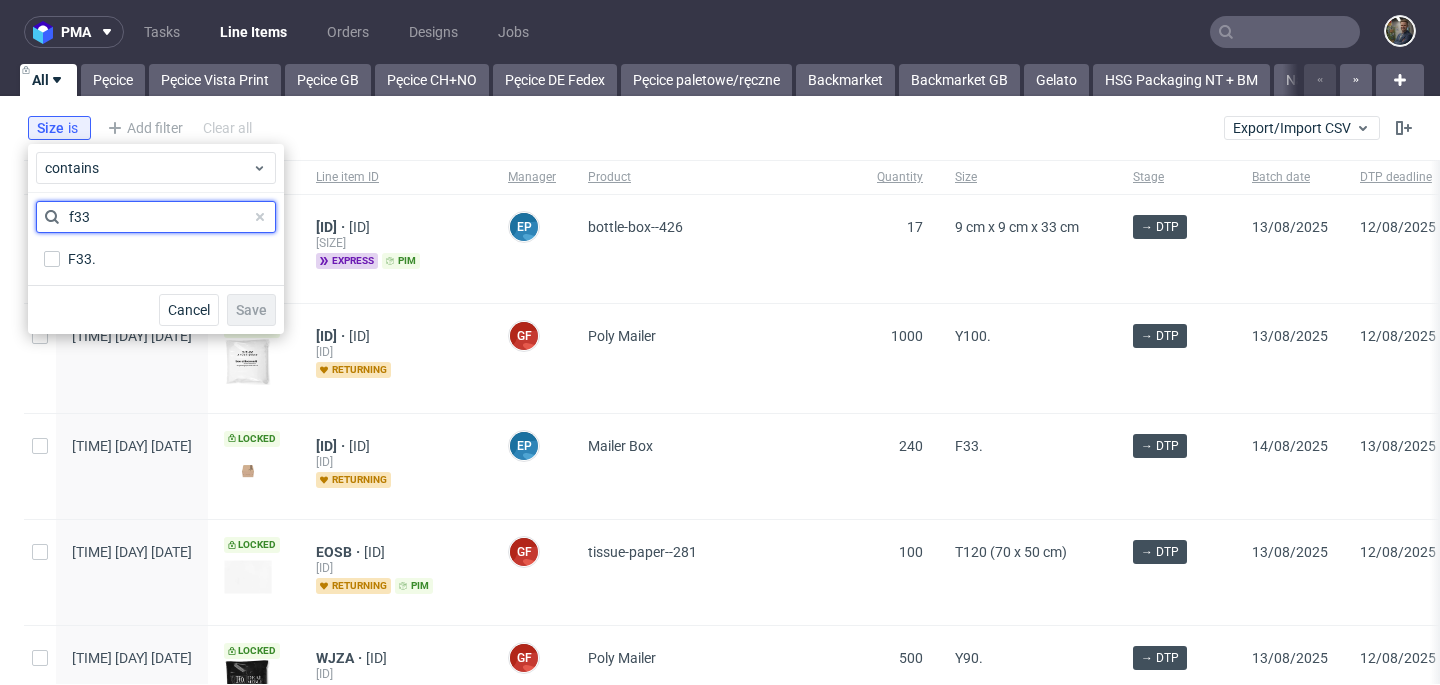 type on "f33" 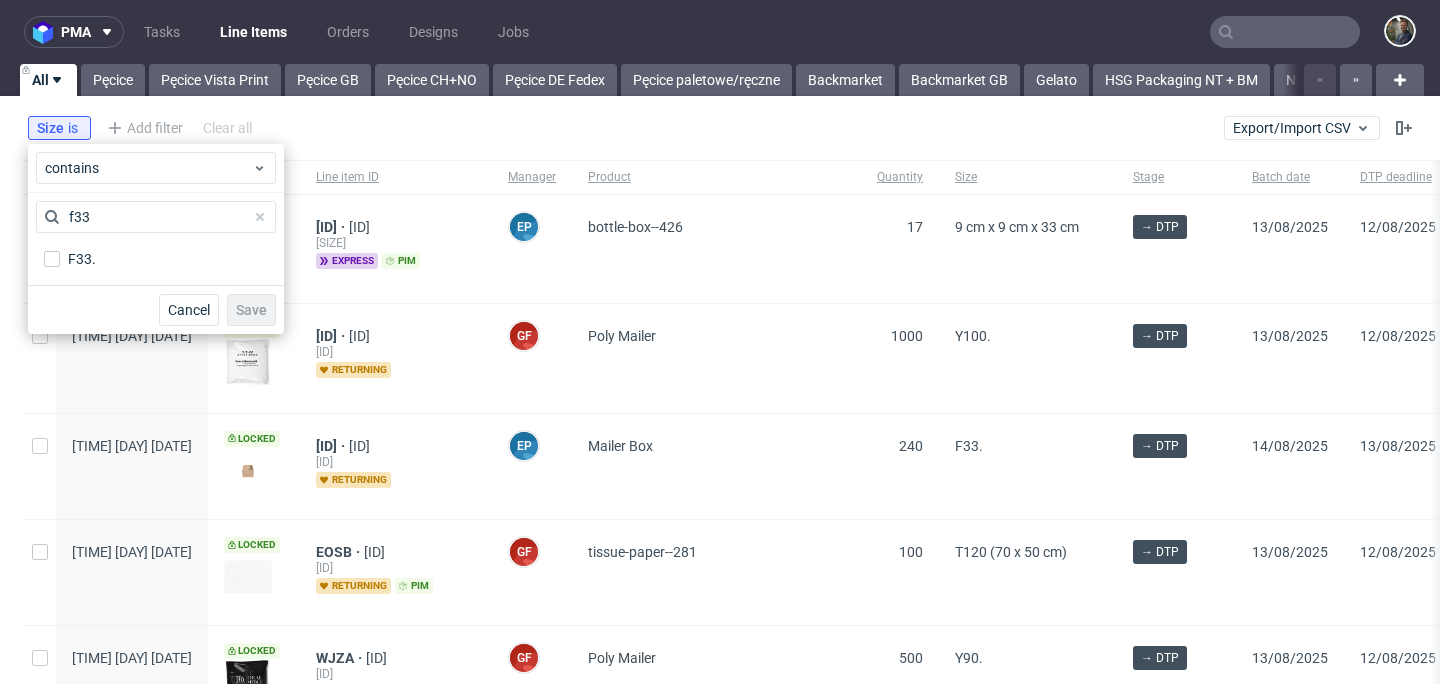 click on "F33." at bounding box center (156, 259) 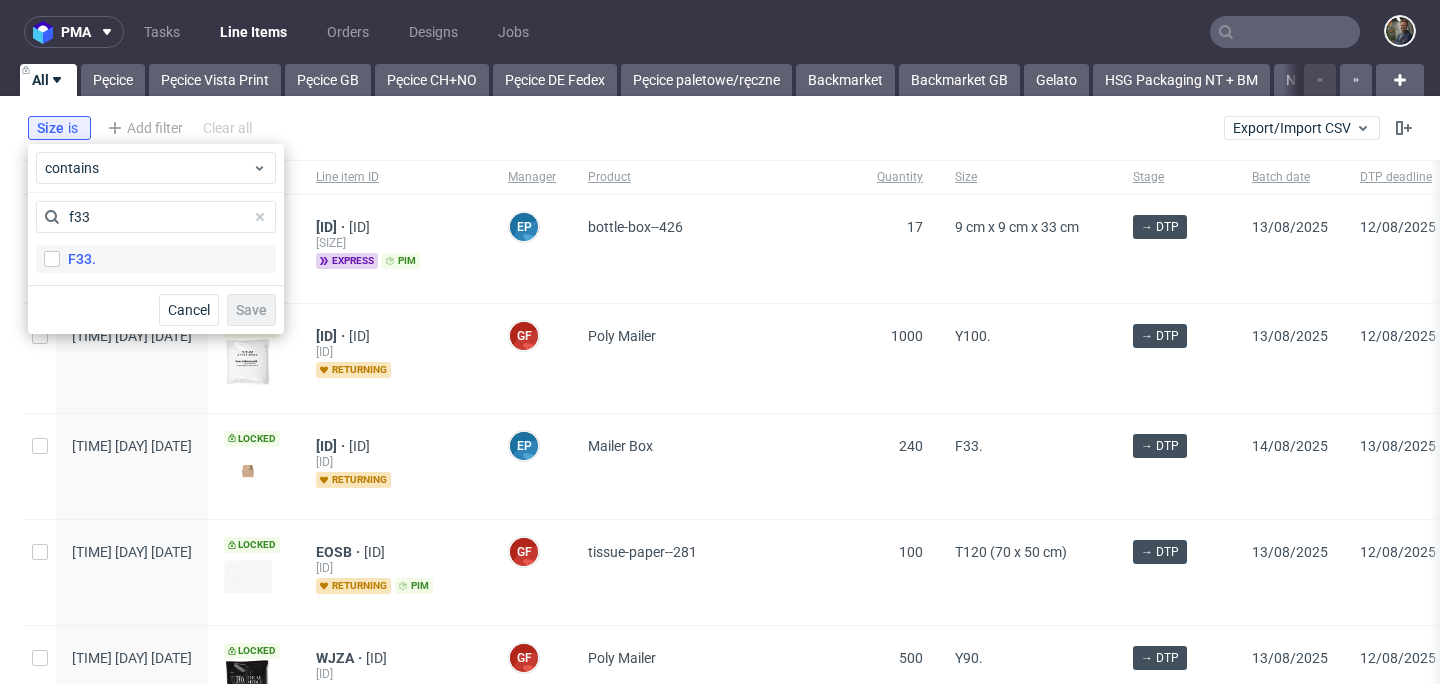 click on "F33." at bounding box center [82, 259] 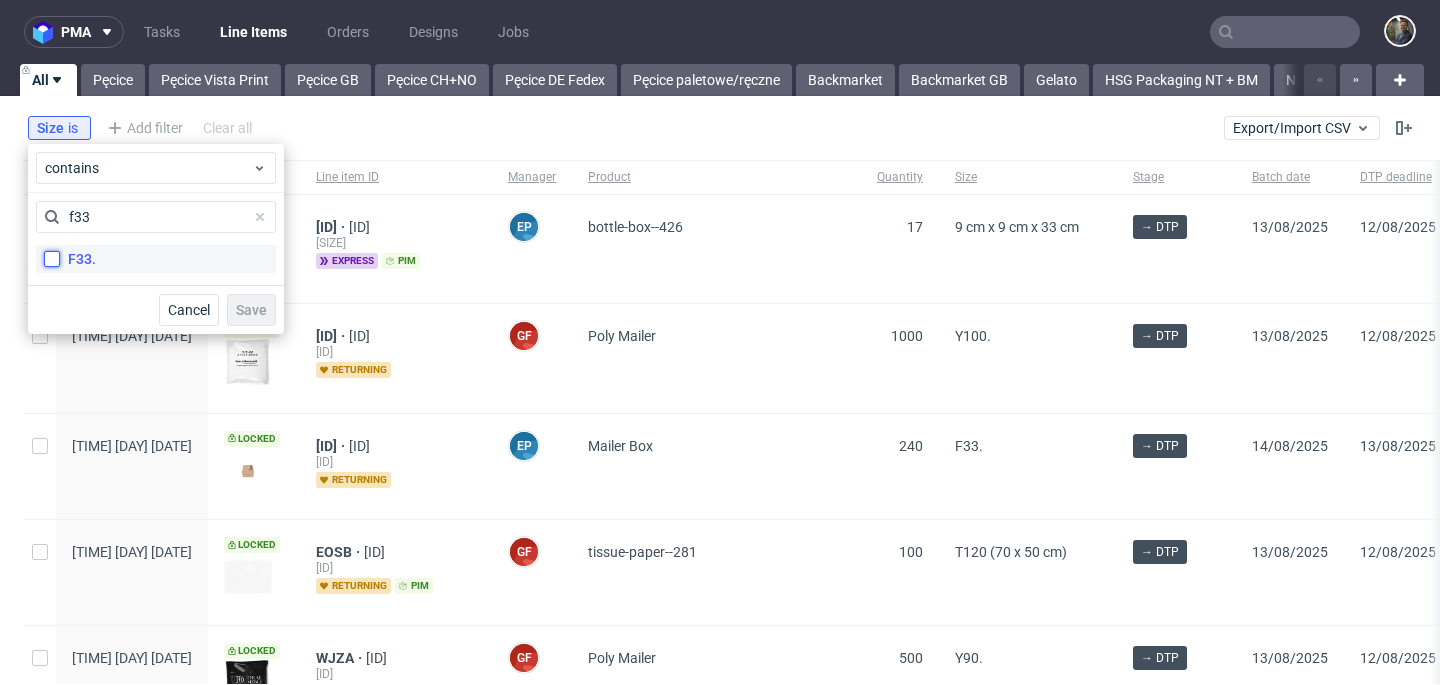 click on "F33." at bounding box center [52, 259] 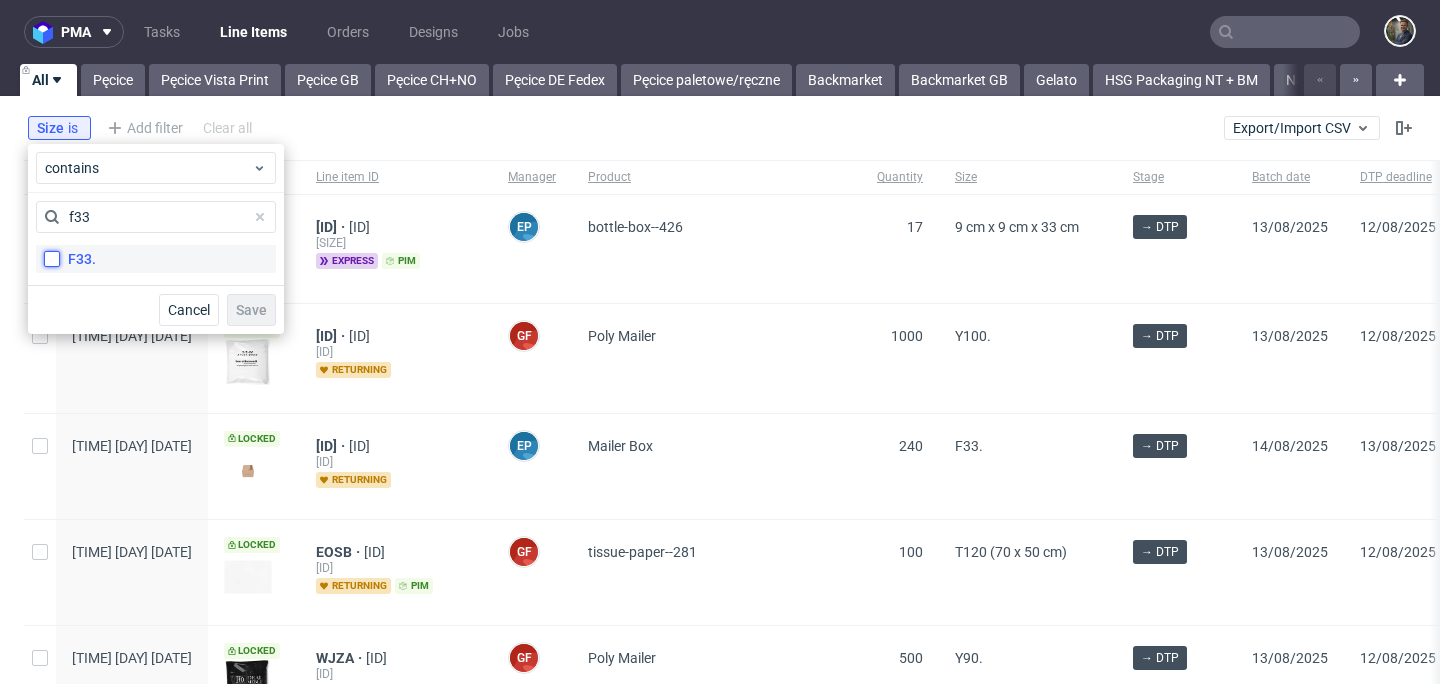 checkbox on "true" 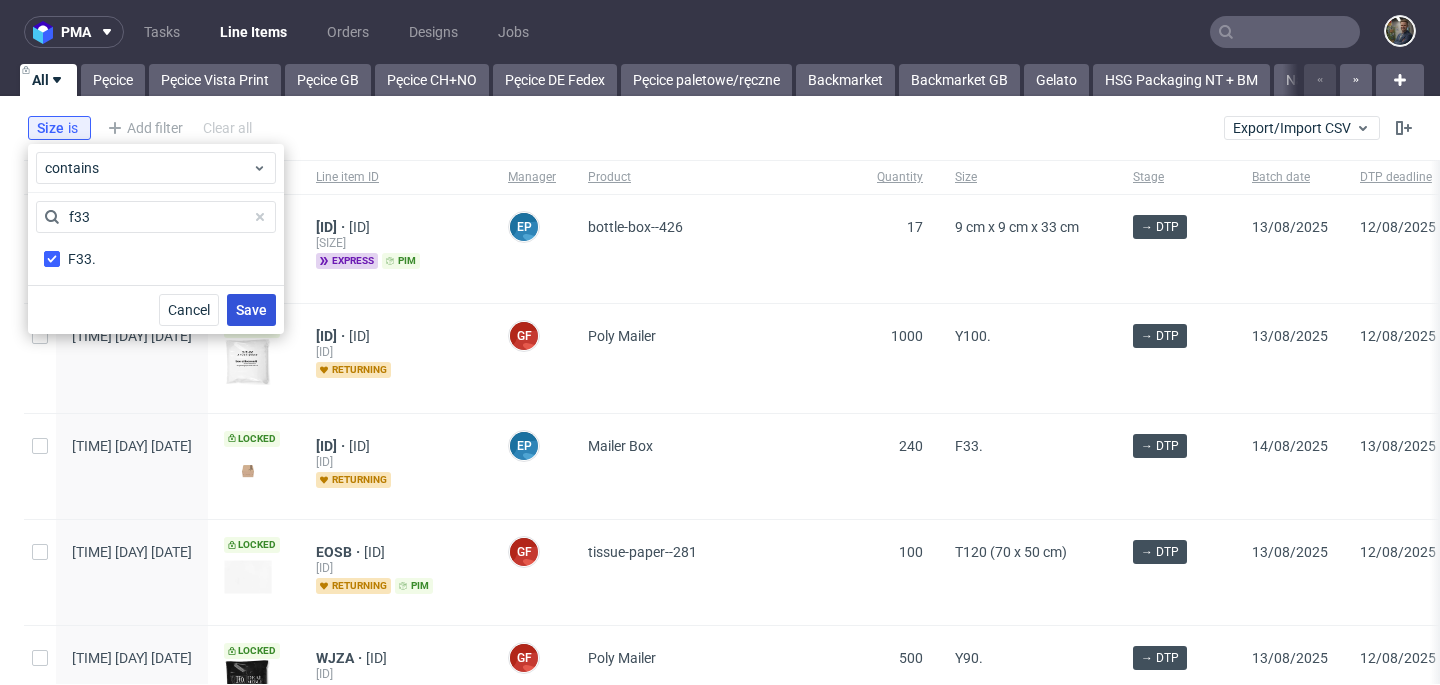 click on "Save" at bounding box center (251, 310) 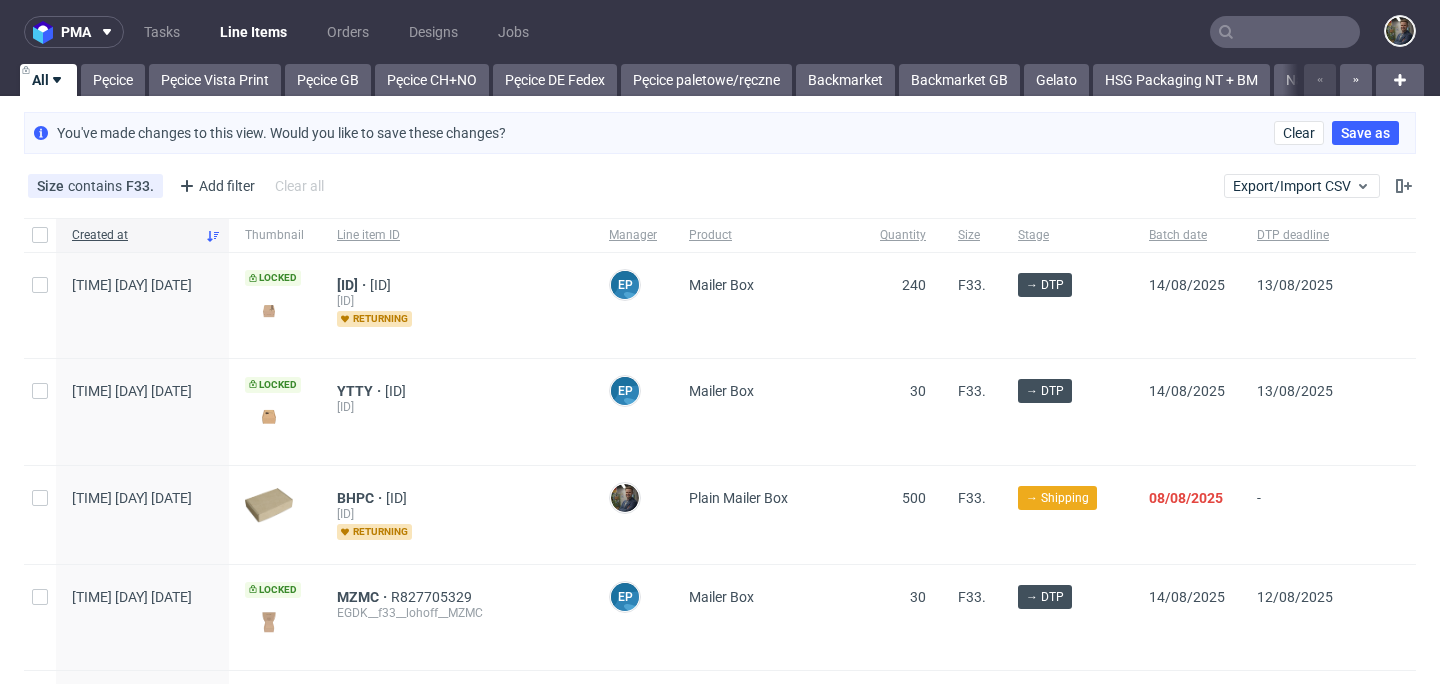 click on "[SIZE]" at bounding box center (720, 186) 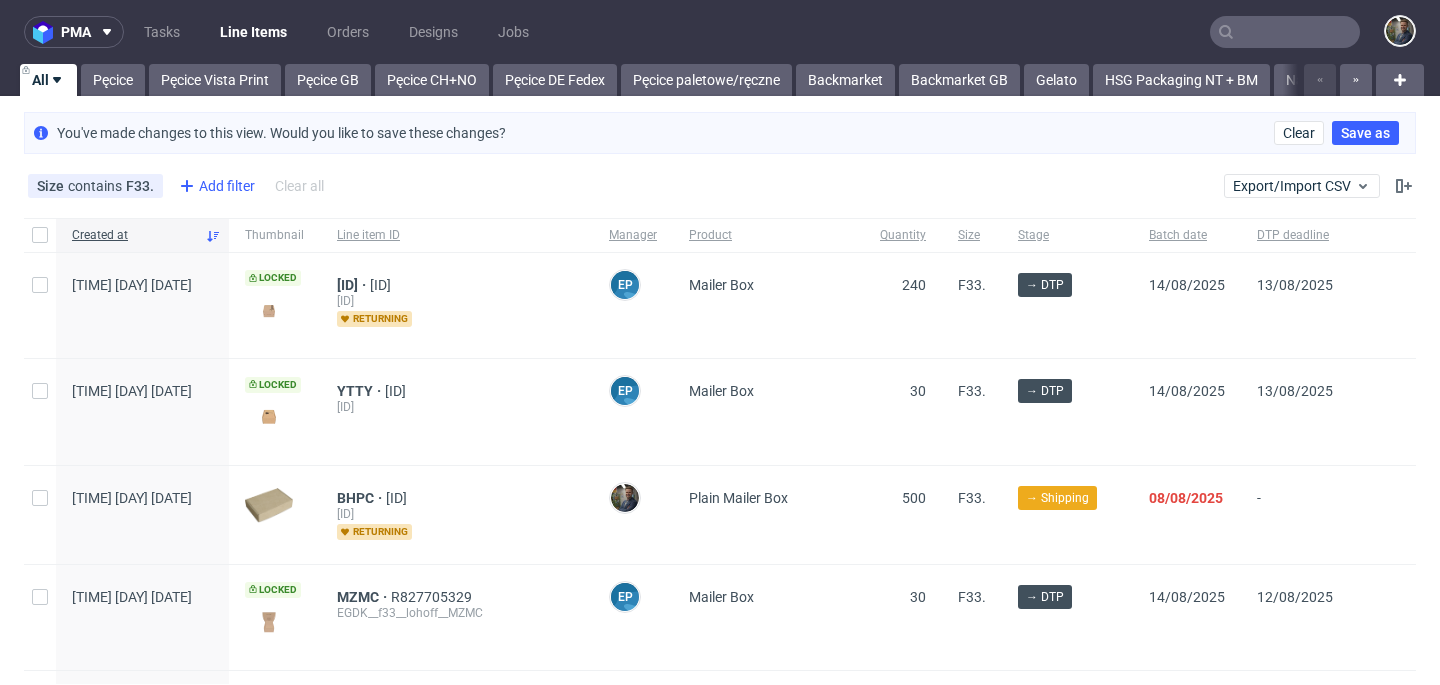 click on "Add filter" at bounding box center [215, 186] 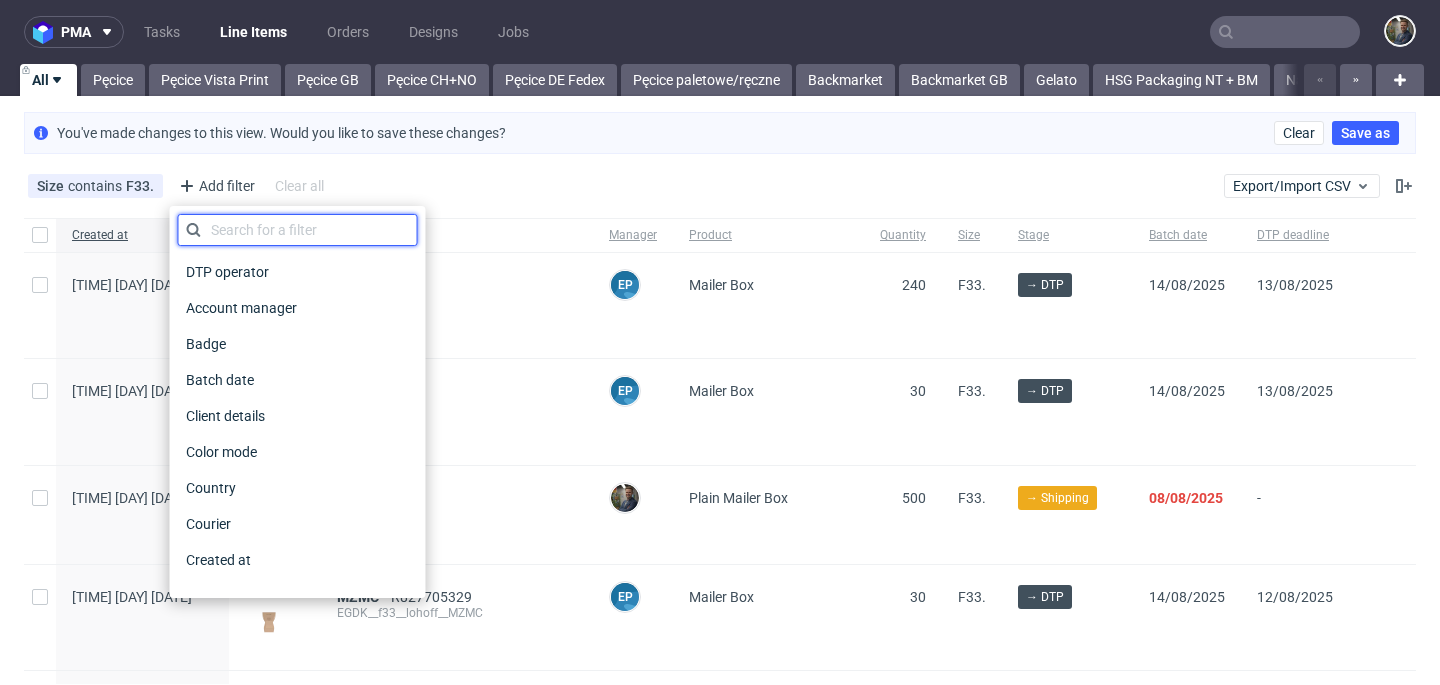 click at bounding box center (298, 230) 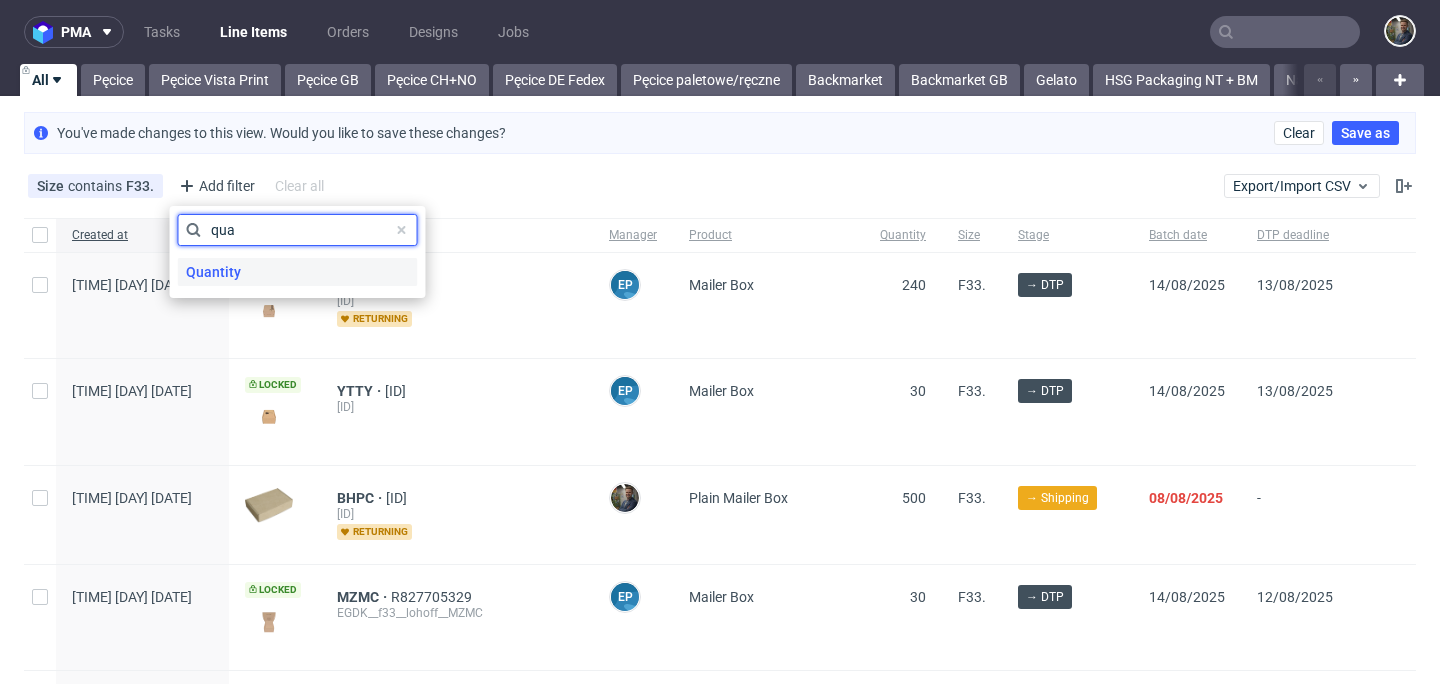 type on "qua" 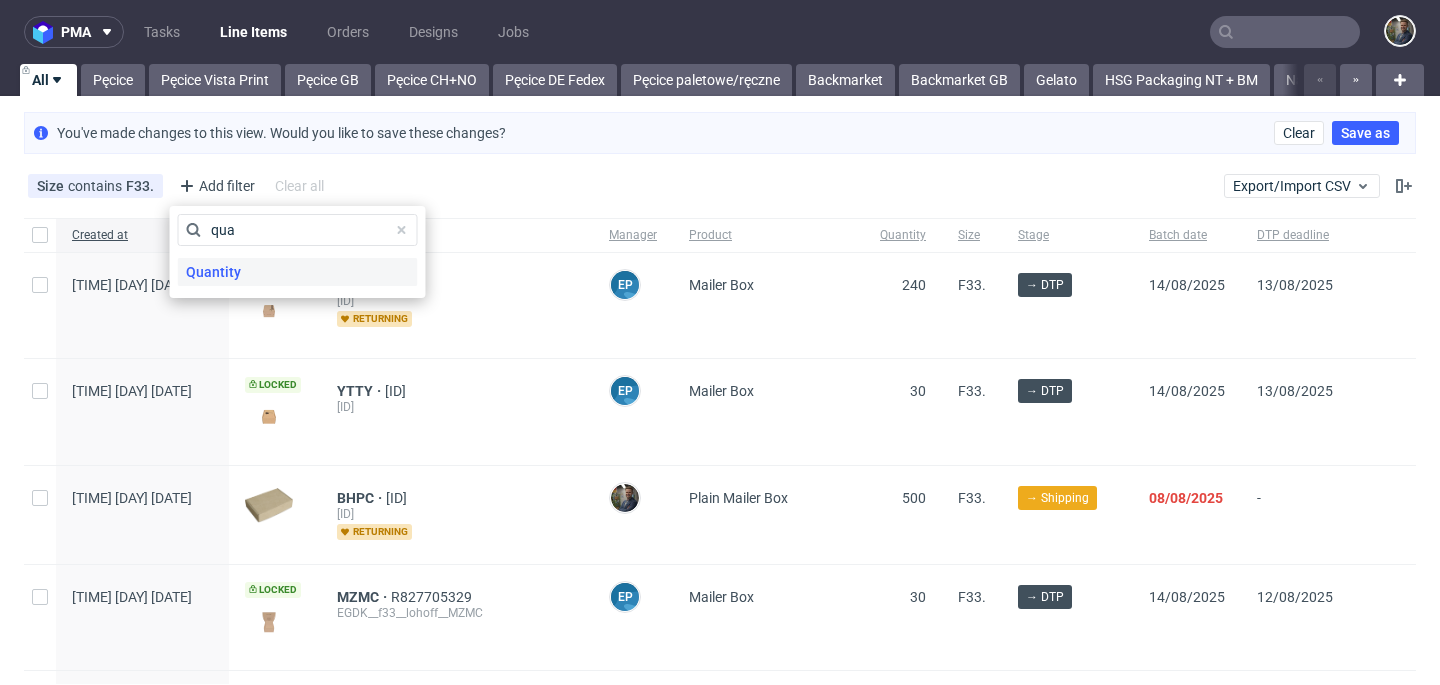 click on "Quantity" at bounding box center (298, 272) 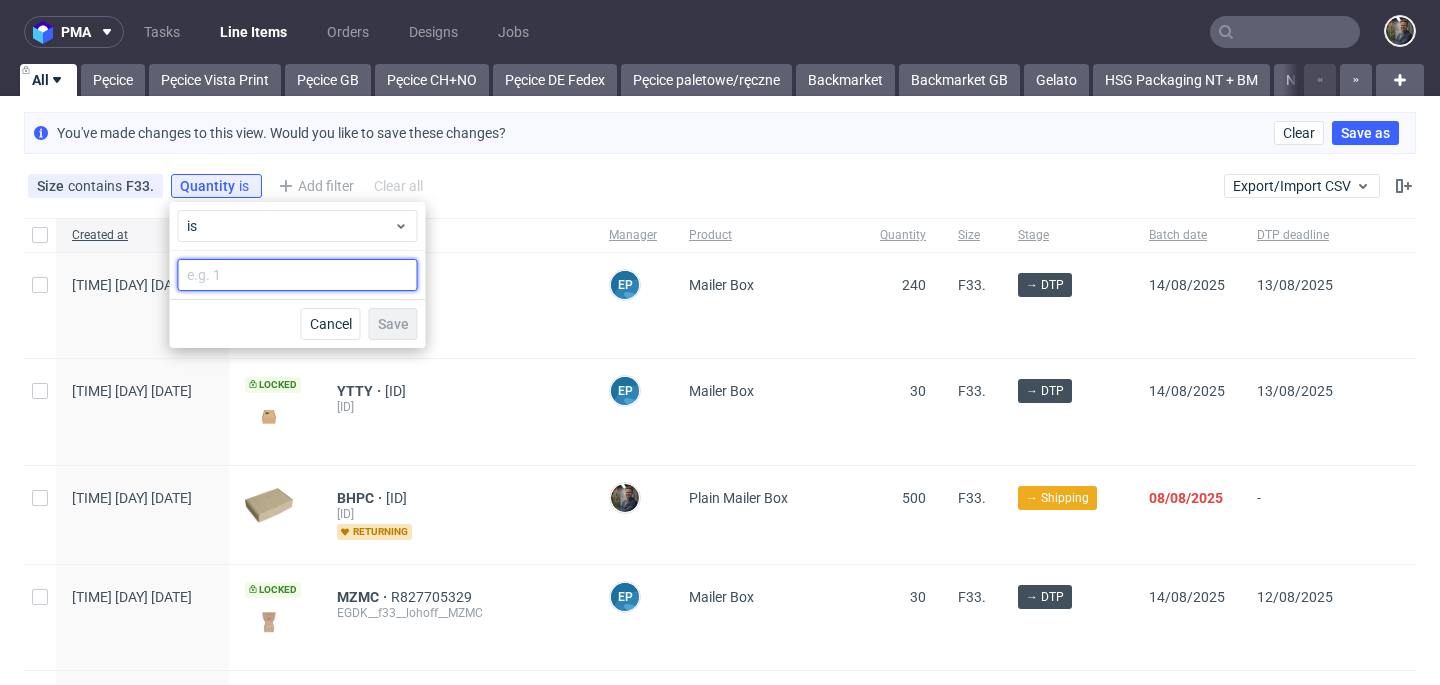 click at bounding box center (298, 275) 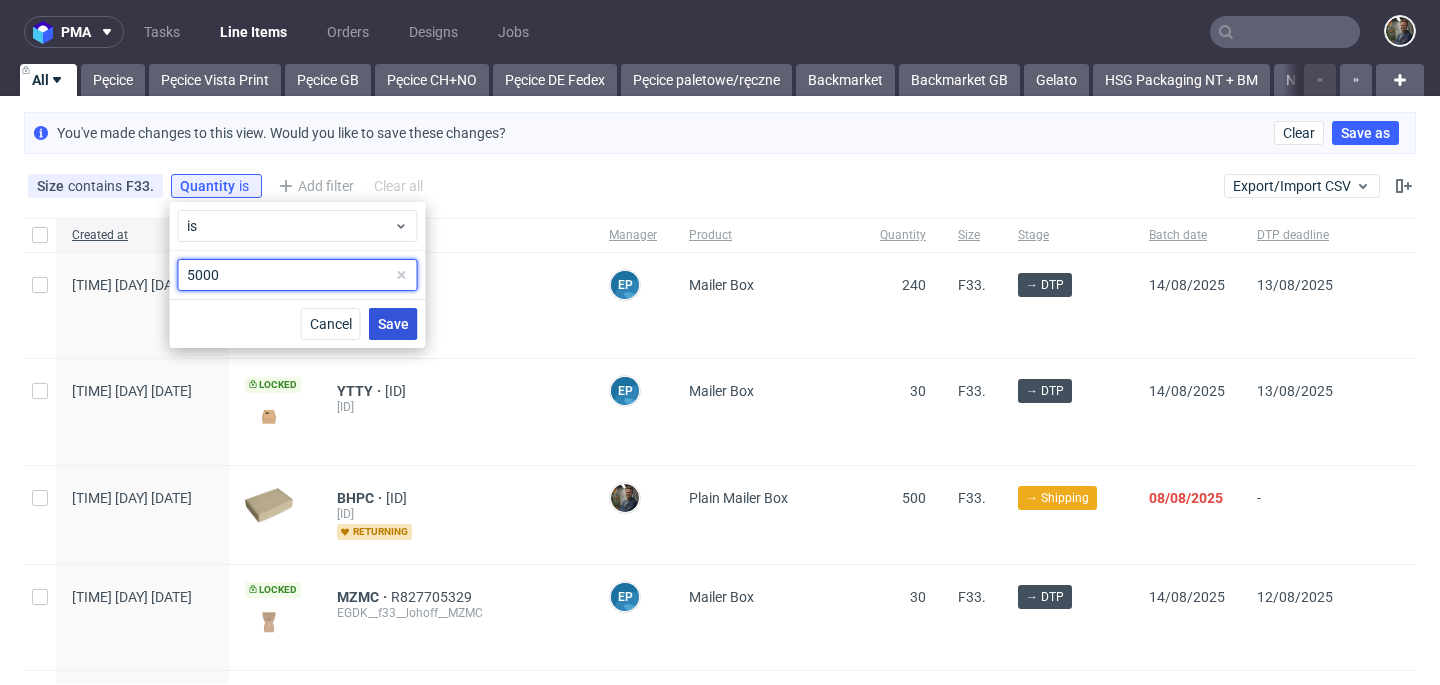 type on "5000" 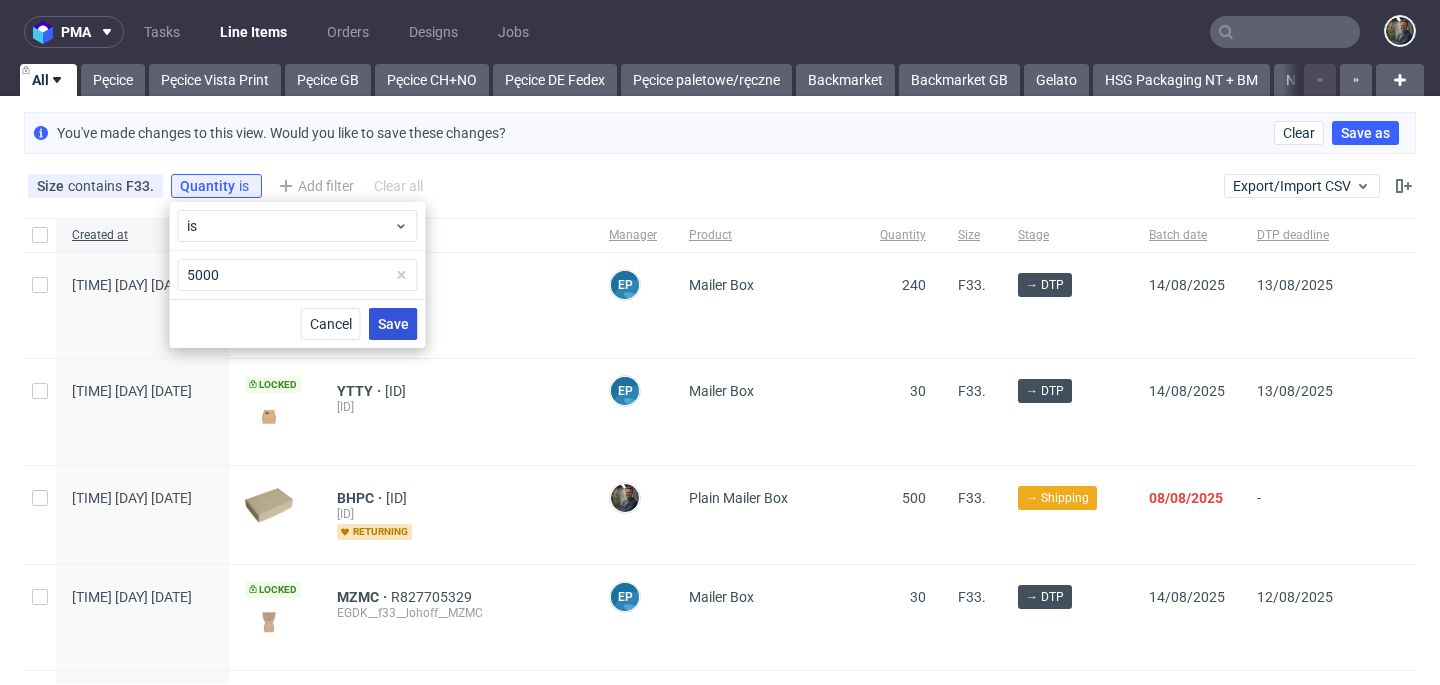 click on "Save" at bounding box center [393, 324] 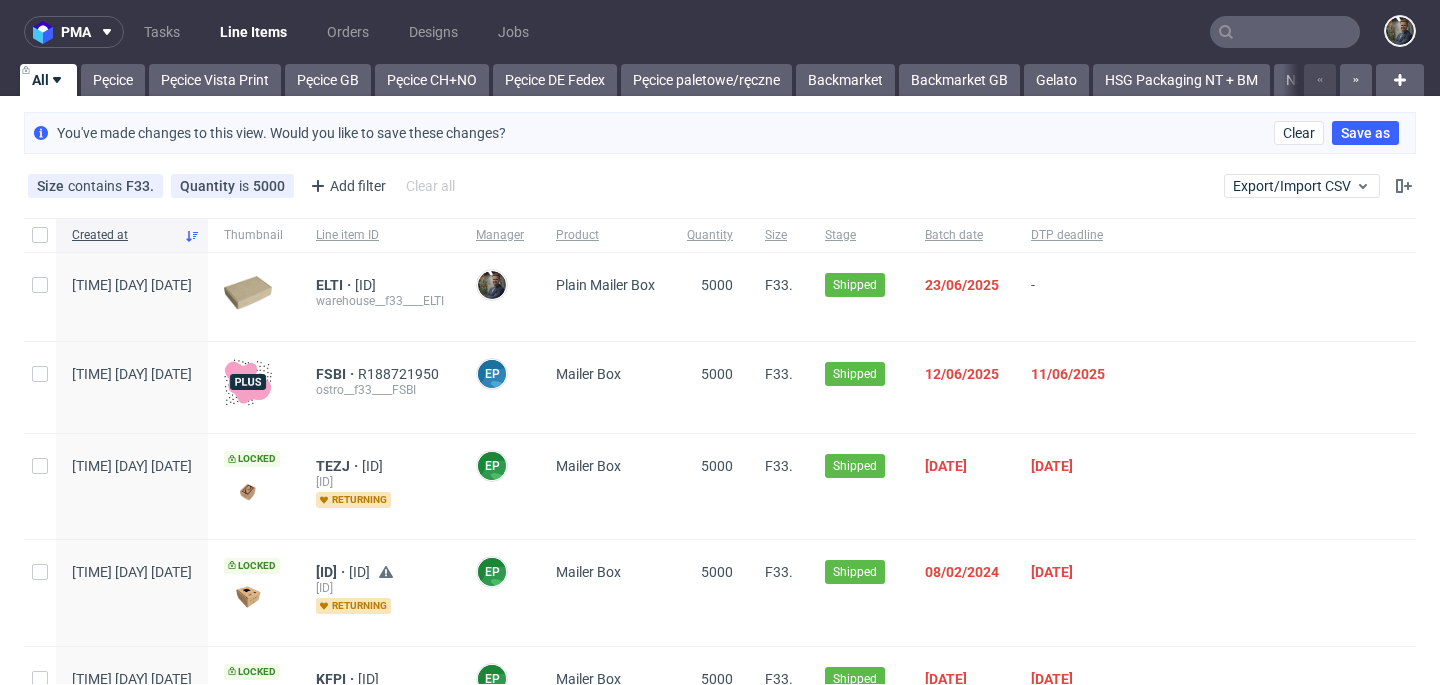 click on "You've made changes to this view. Would you like to save these changes? Clear Save as" at bounding box center [720, 133] 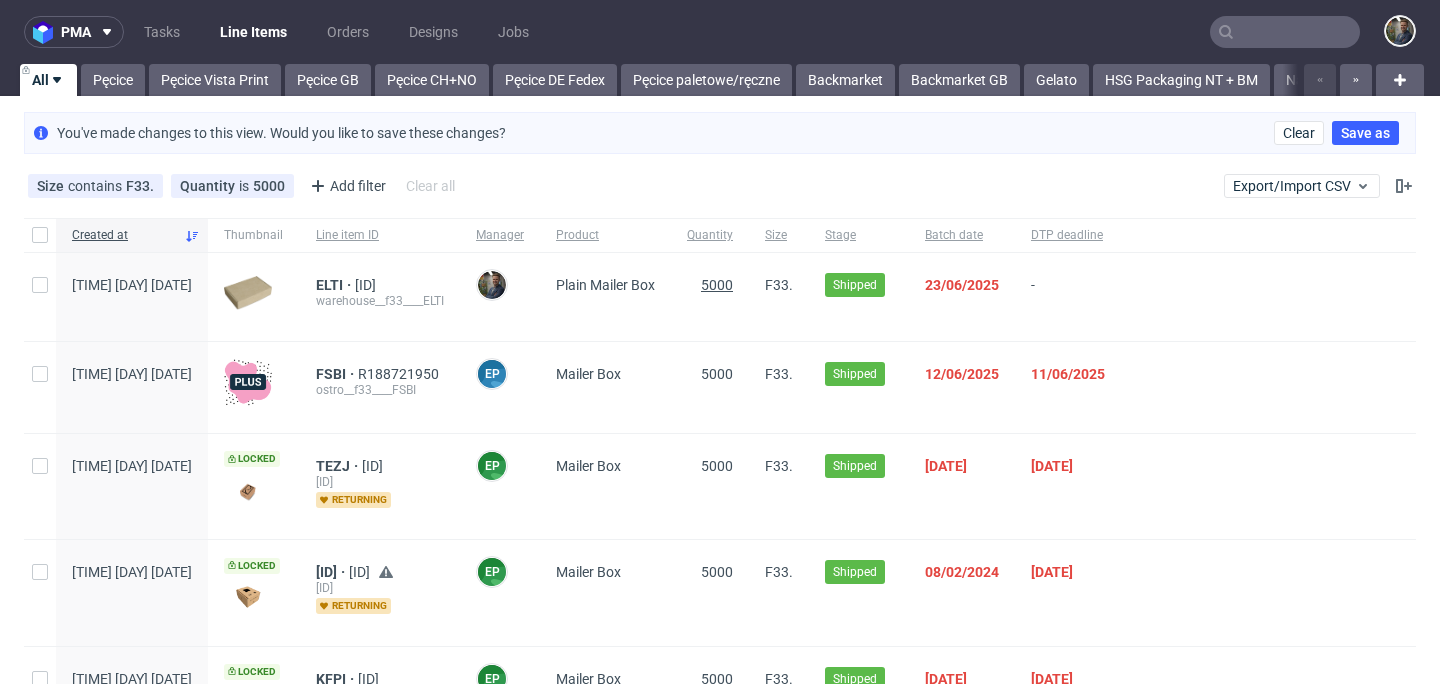 click on "5000" at bounding box center [717, 285] 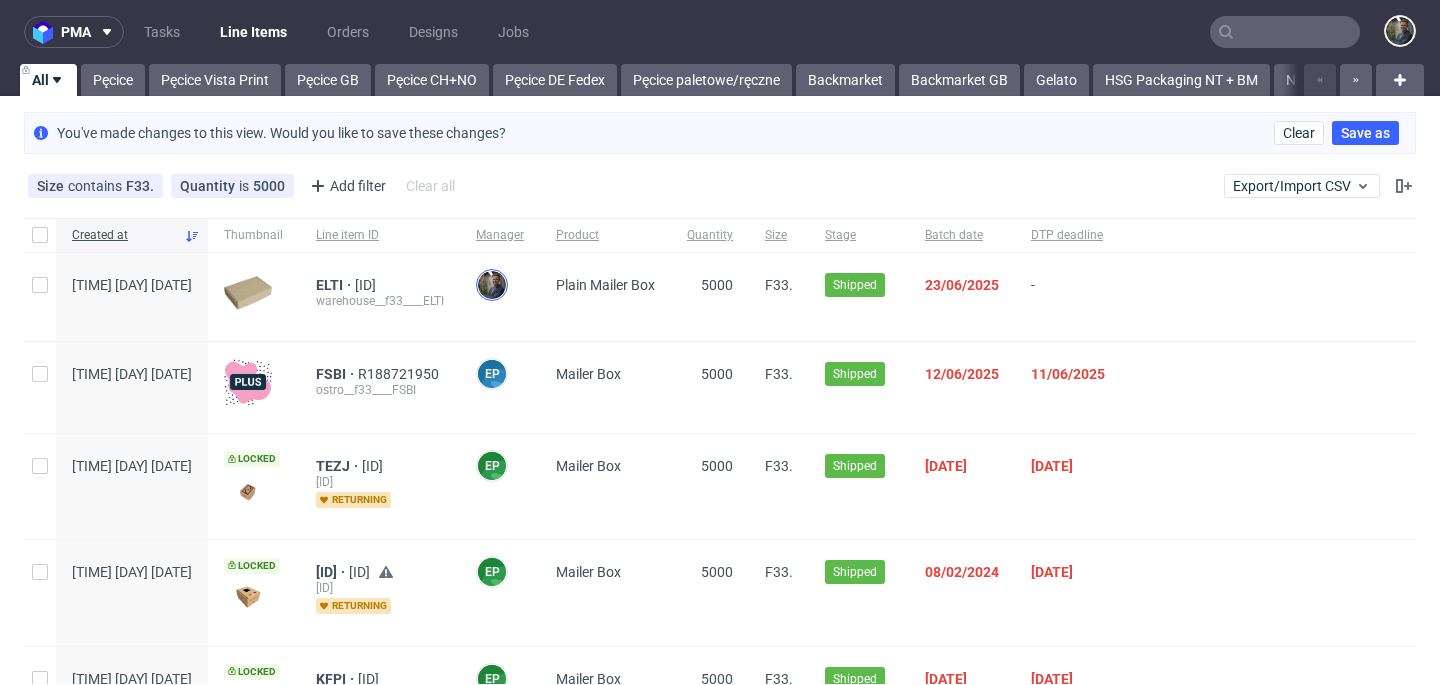 click at bounding box center (492, 285) 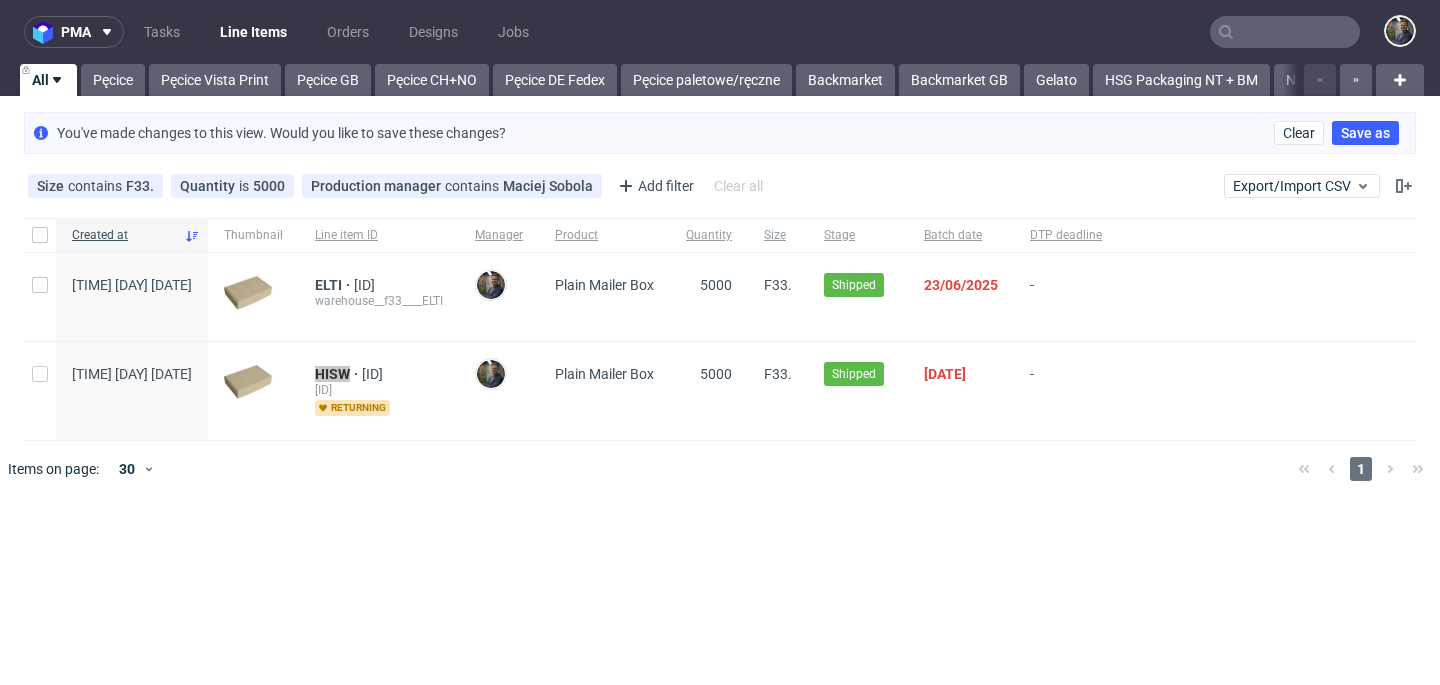 drag, startPoint x: 345, startPoint y: 373, endPoint x: 775, endPoint y: 7, distance: 564.67334 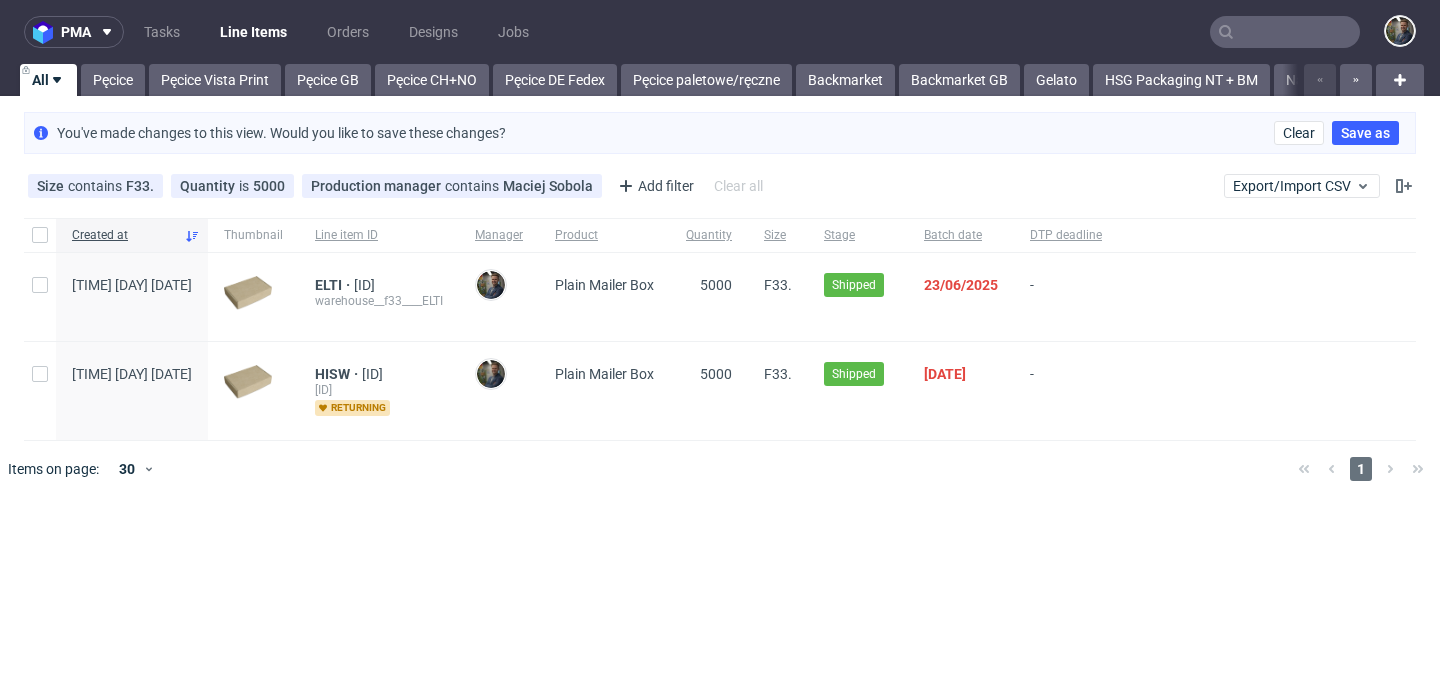 click on "You've made changes to this view. Would you like to save these changes? Clear Save as" at bounding box center (720, 133) 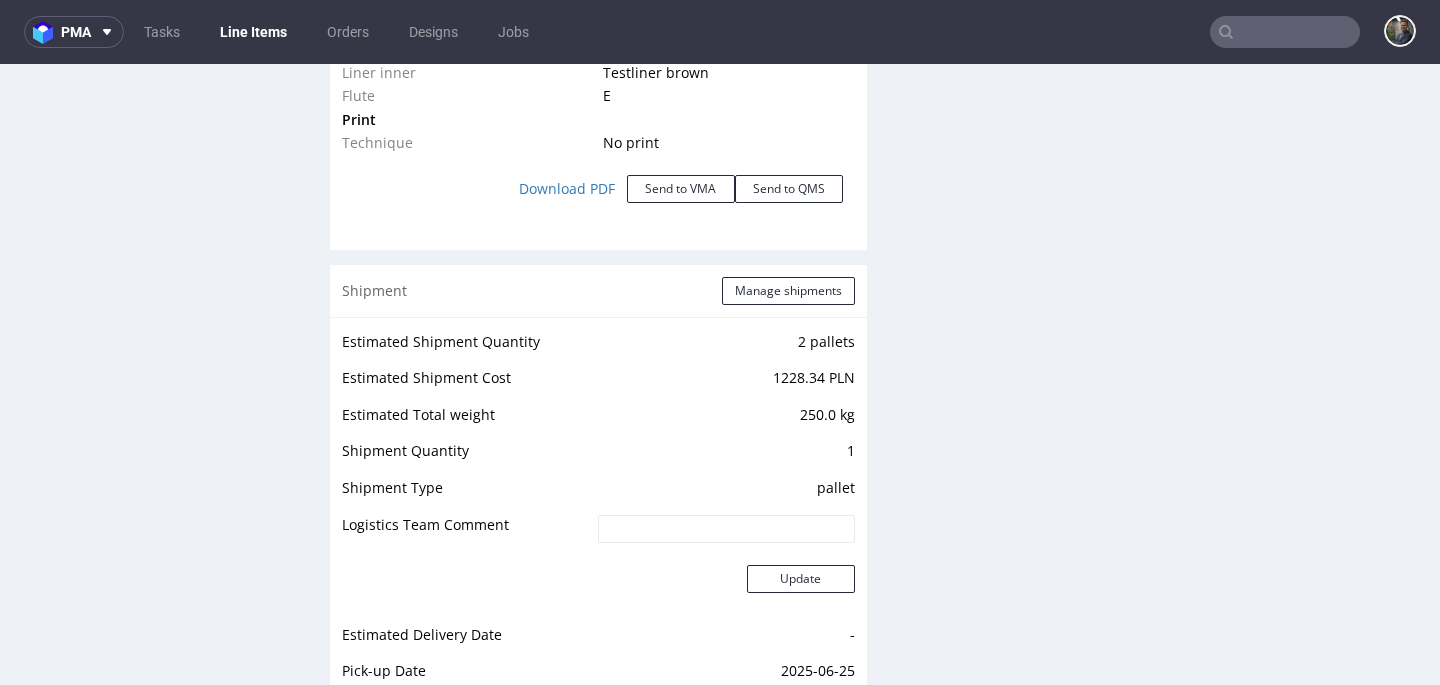 scroll, scrollTop: 2422, scrollLeft: 0, axis: vertical 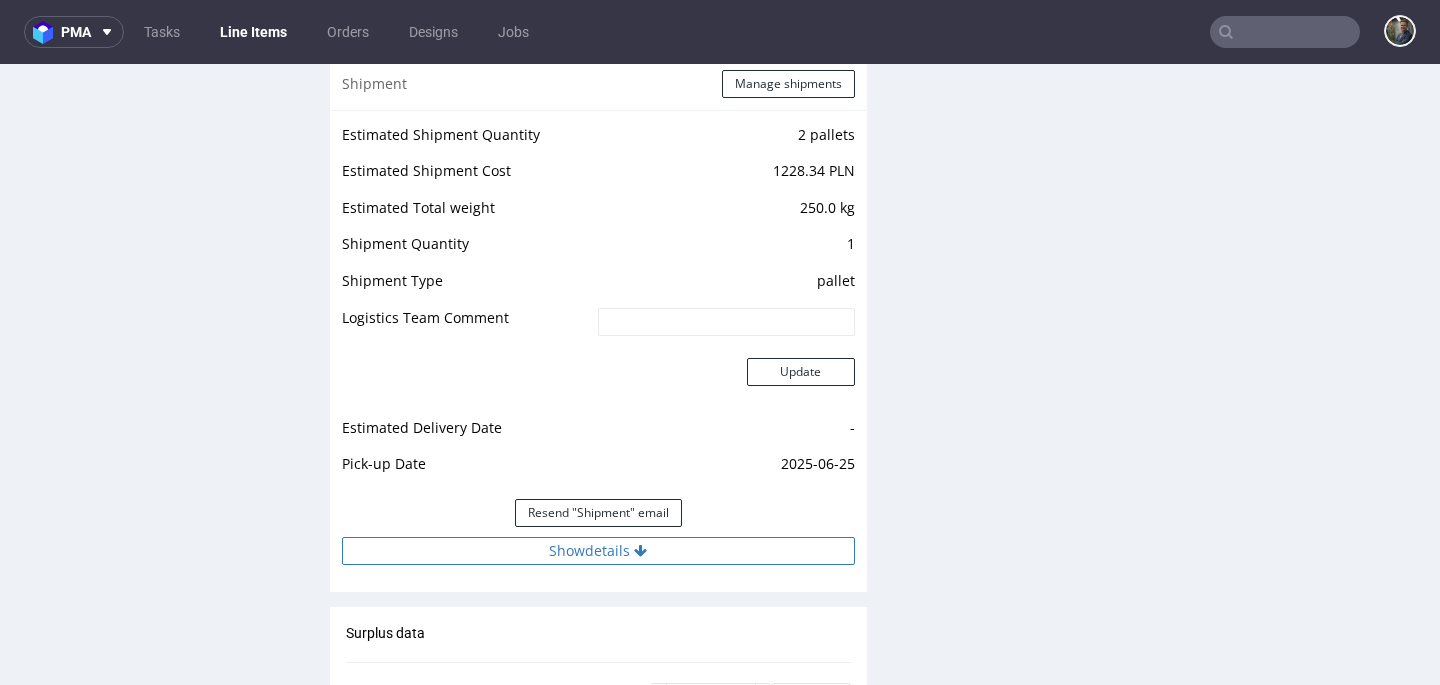 click on "Show  details" at bounding box center (598, 551) 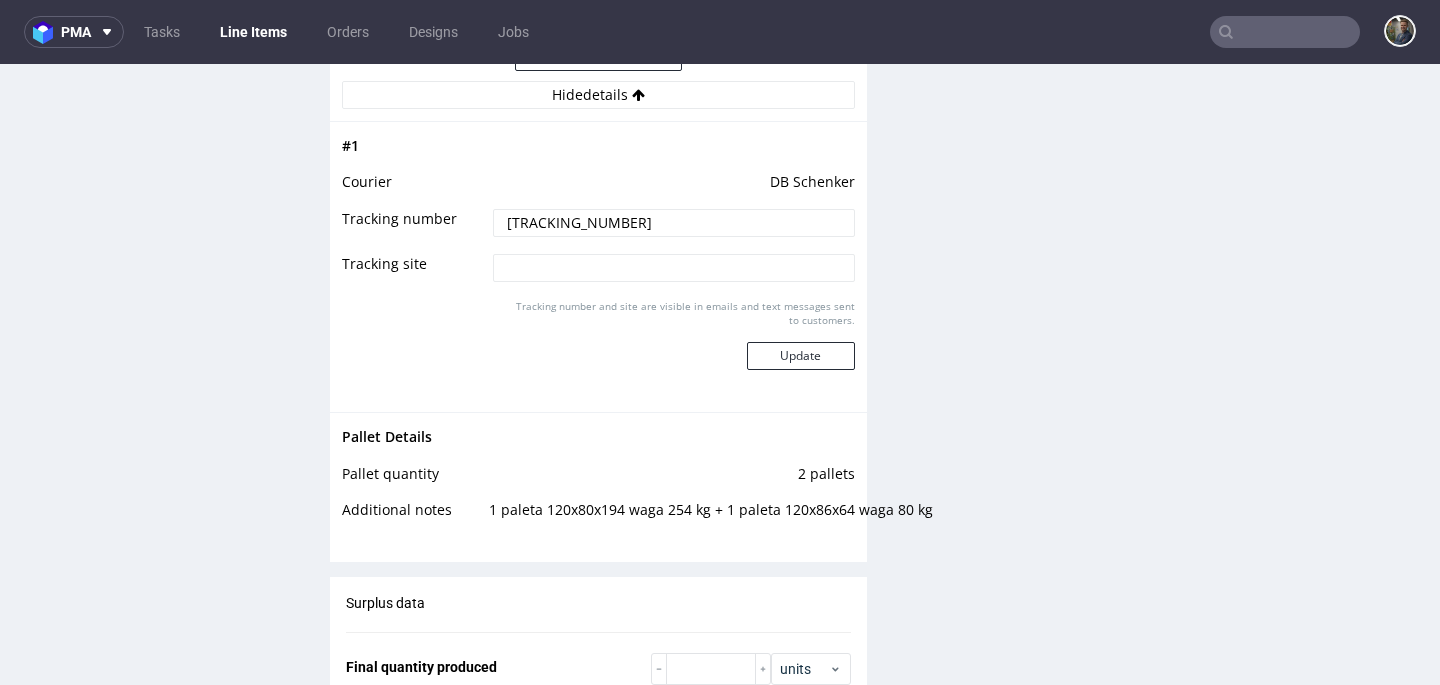 scroll, scrollTop: 2896, scrollLeft: 0, axis: vertical 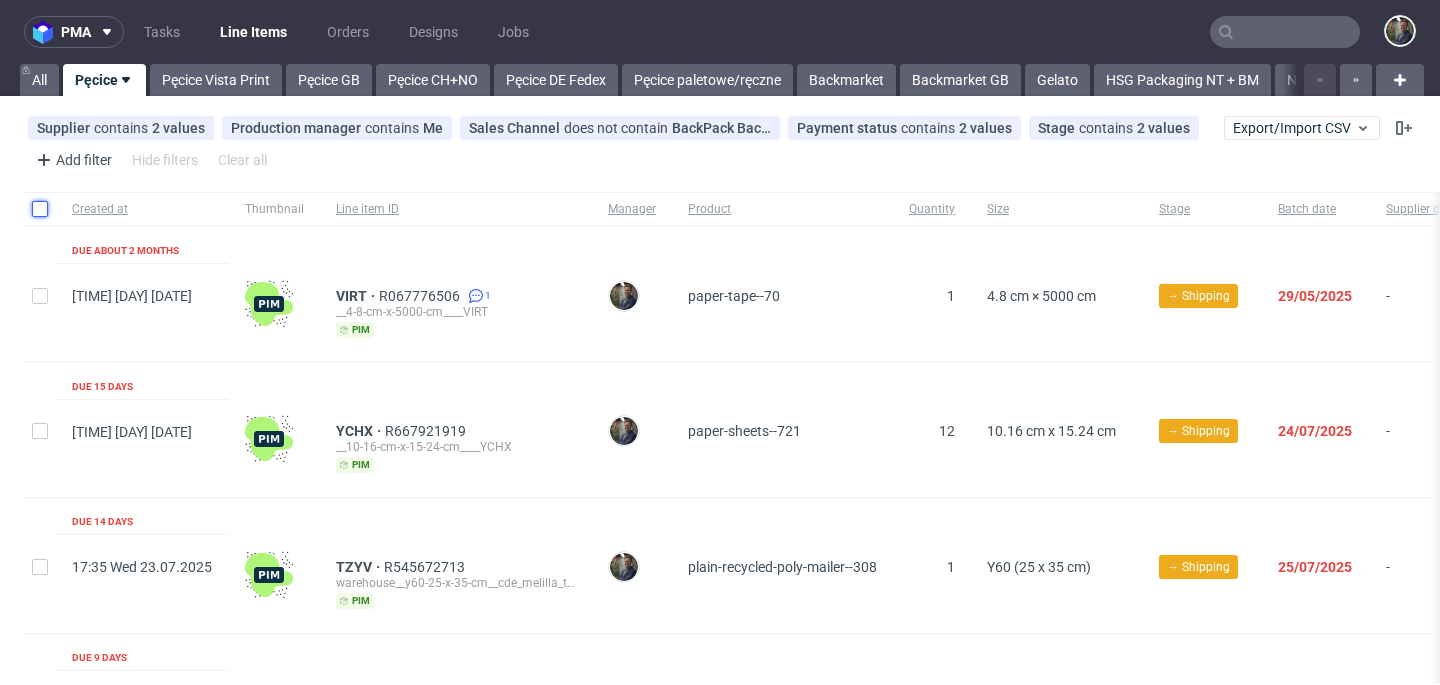 click at bounding box center (40, 209) 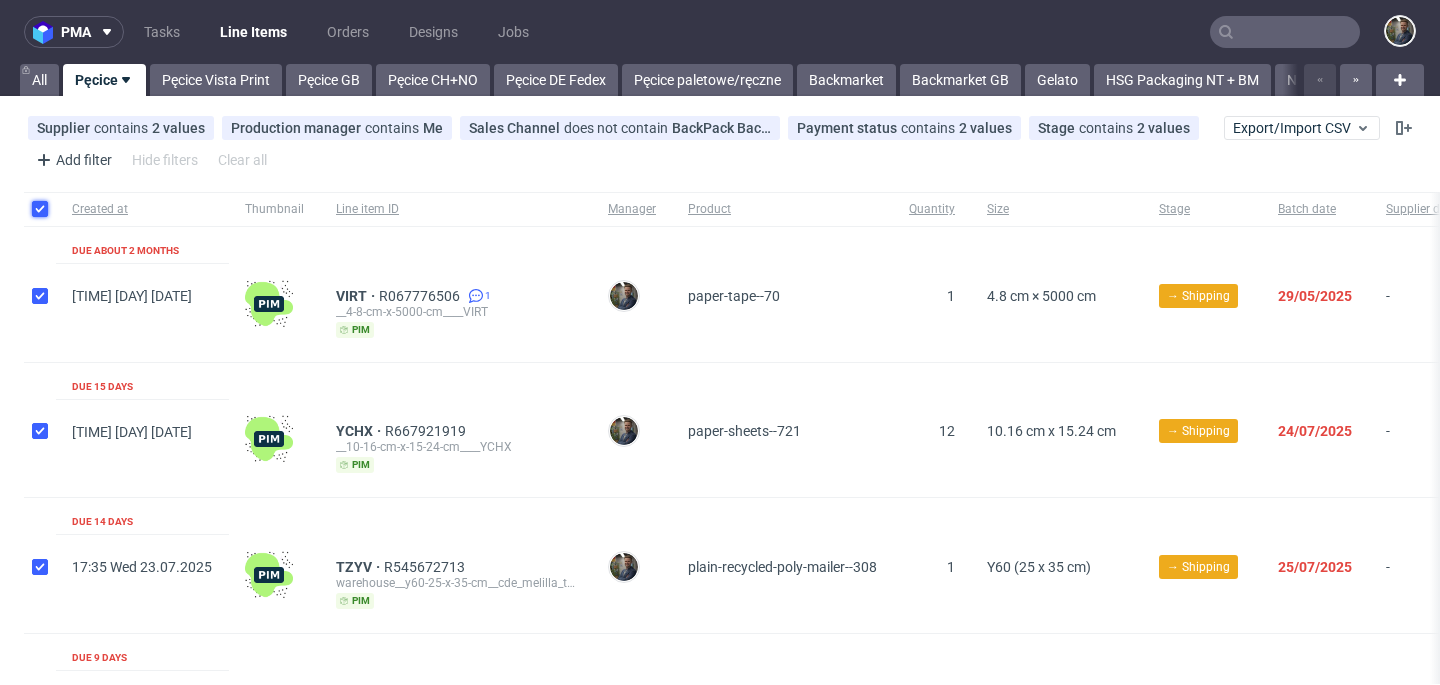 checkbox on "true" 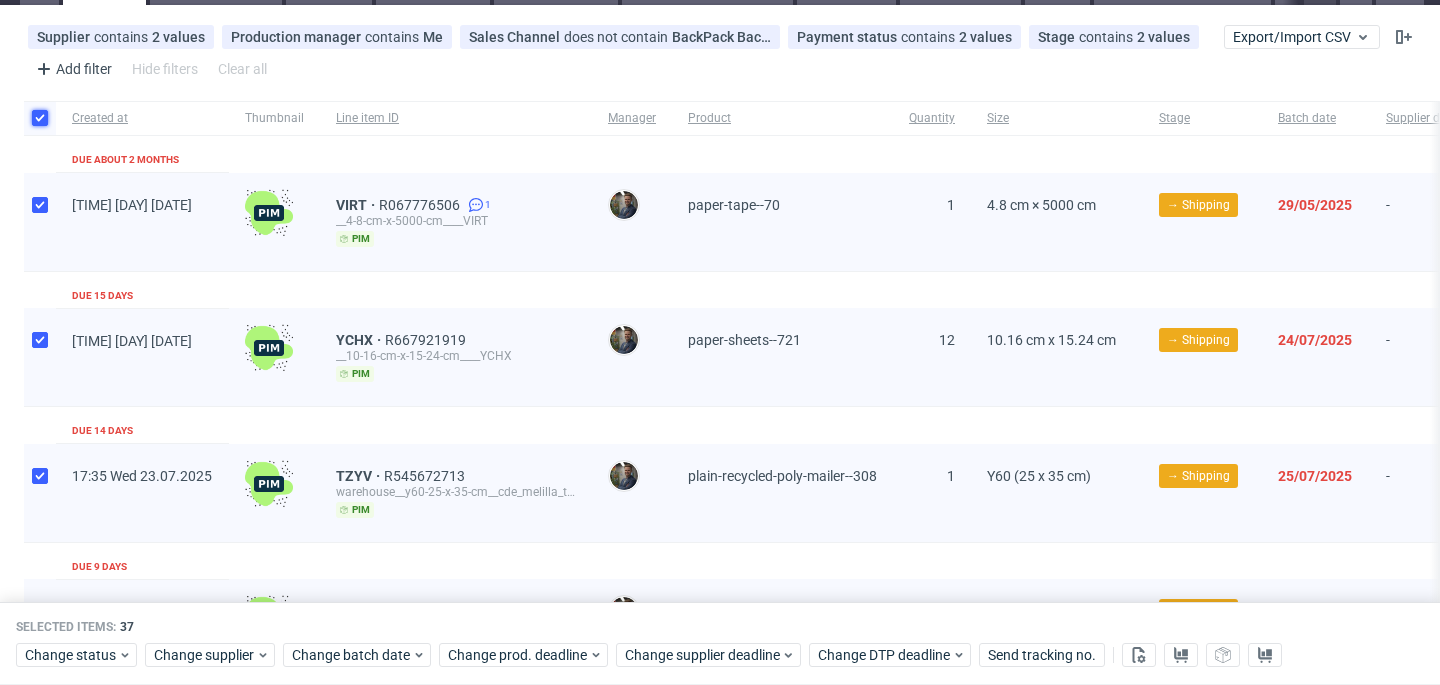 scroll, scrollTop: 0, scrollLeft: 0, axis: both 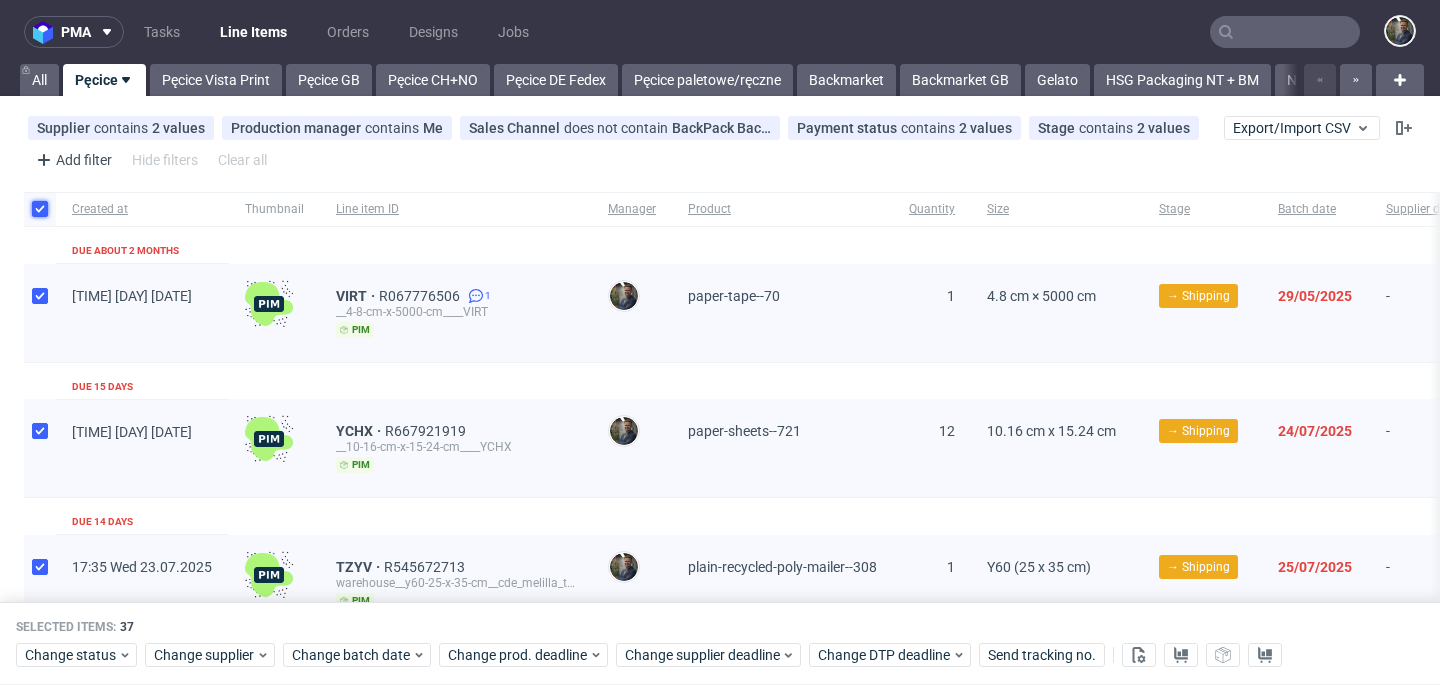click at bounding box center [40, 209] 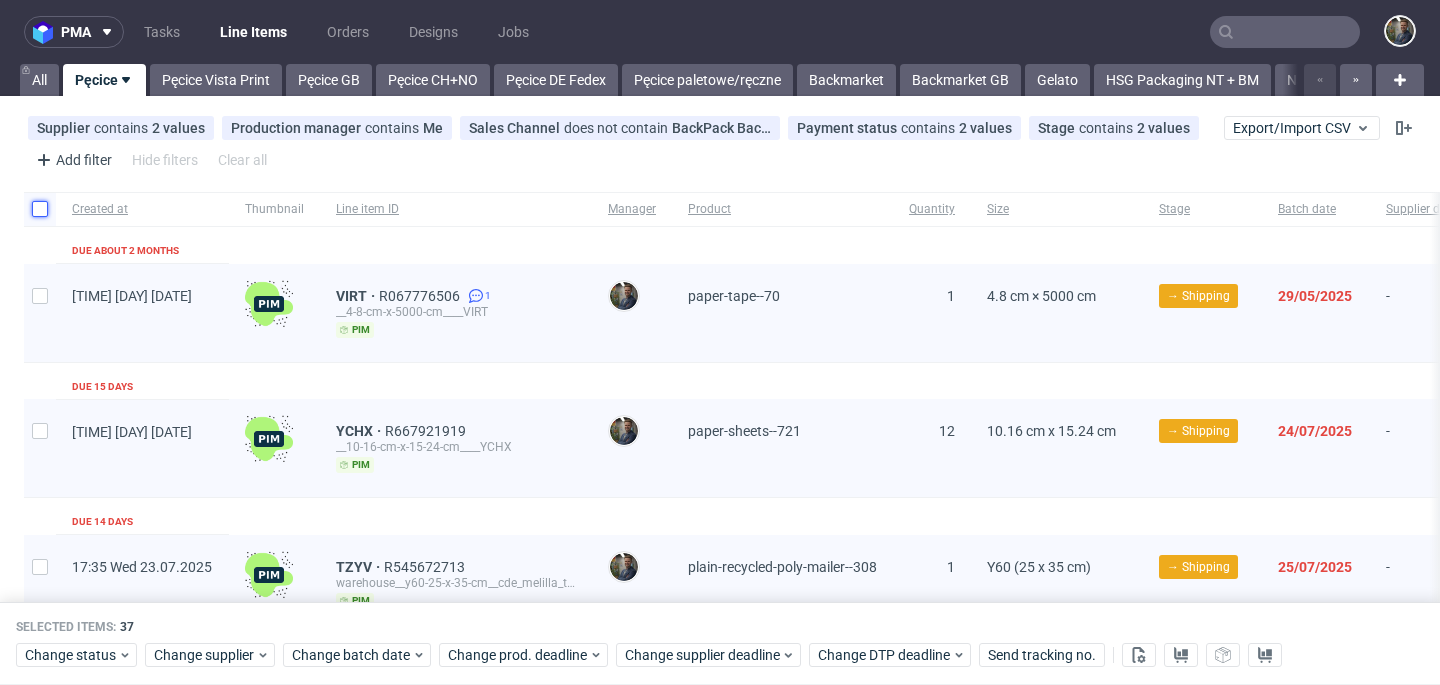 checkbox on "false" 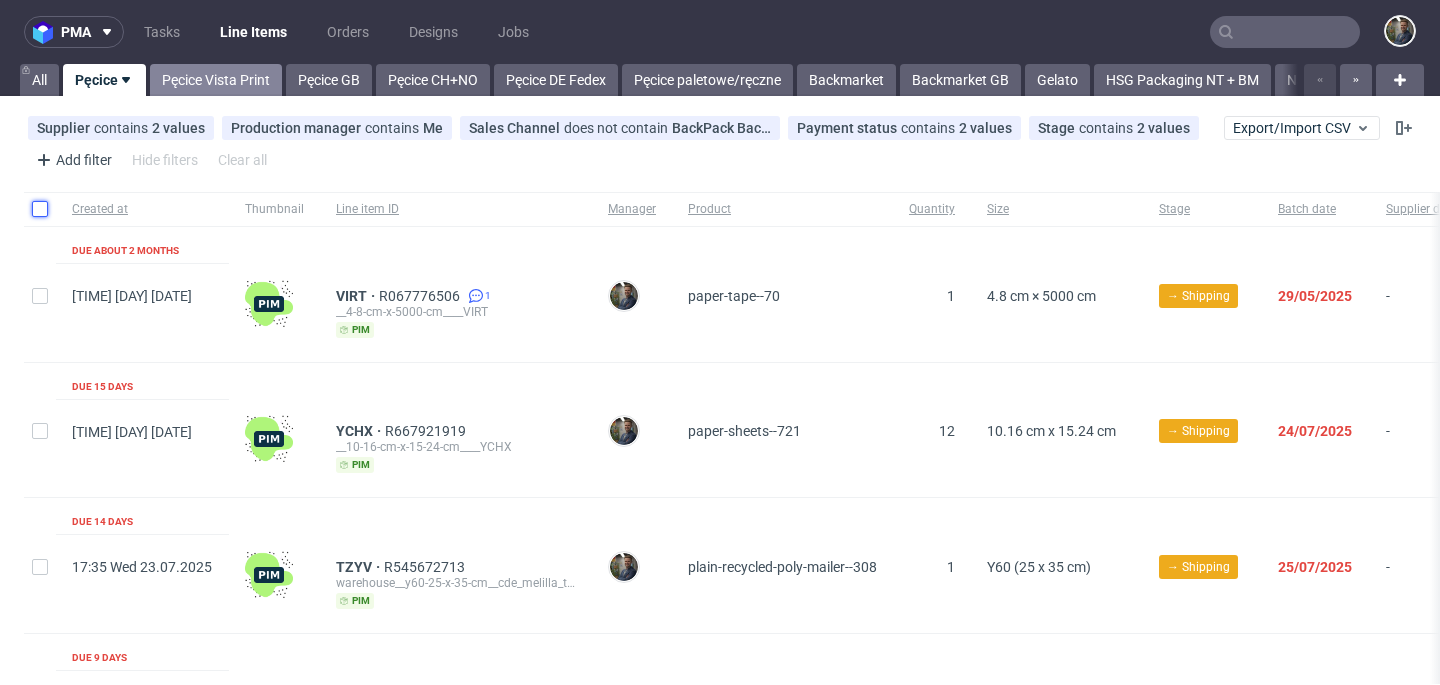 click on "Pęcice Vista Print" at bounding box center (216, 80) 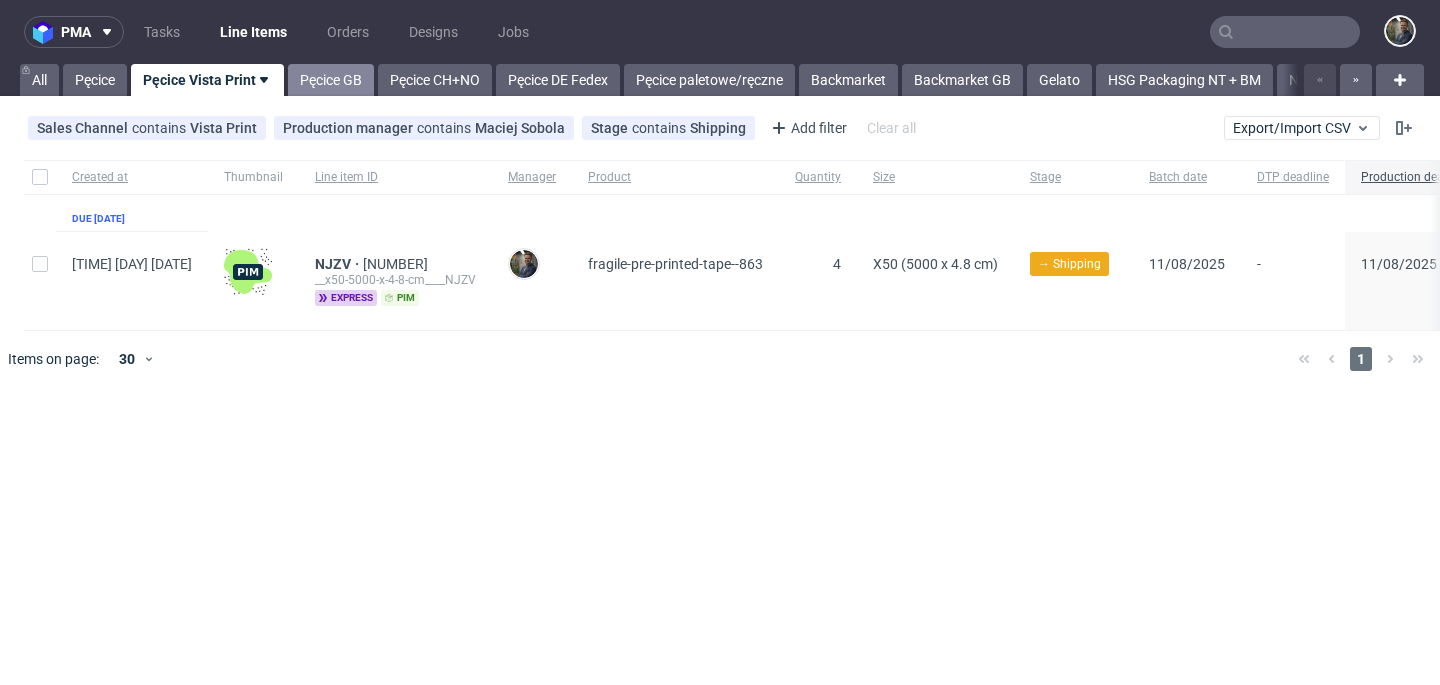 click on "Pęcice GB" at bounding box center [331, 80] 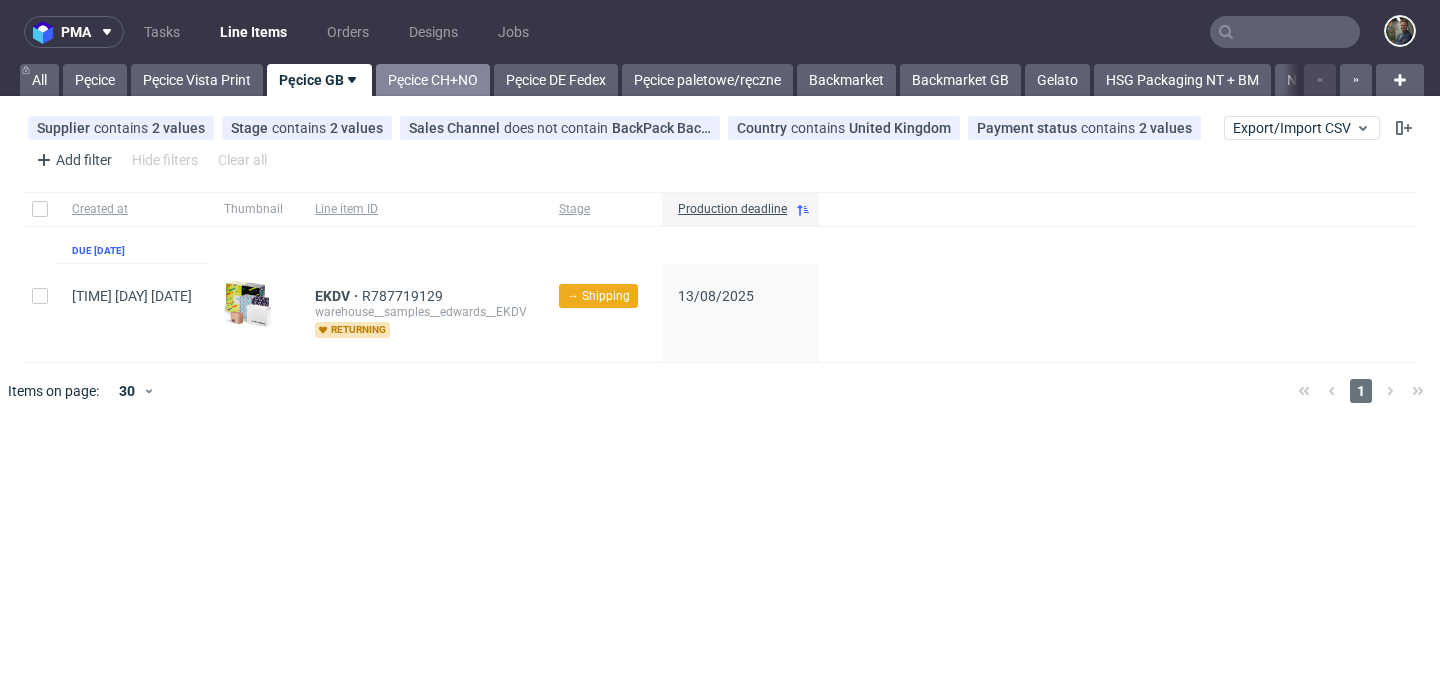 click on "Pęcice CH+NO" at bounding box center (433, 80) 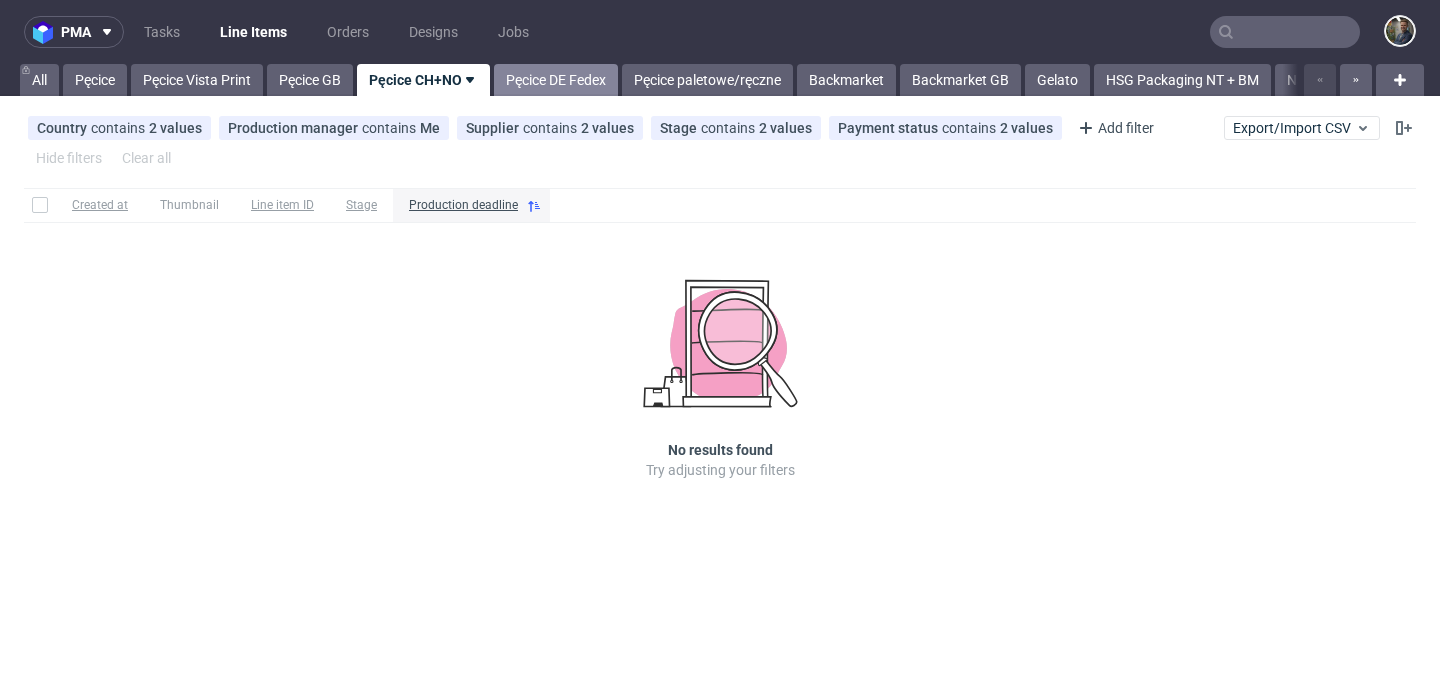 click on "Pęcice DE Fedex" at bounding box center [556, 80] 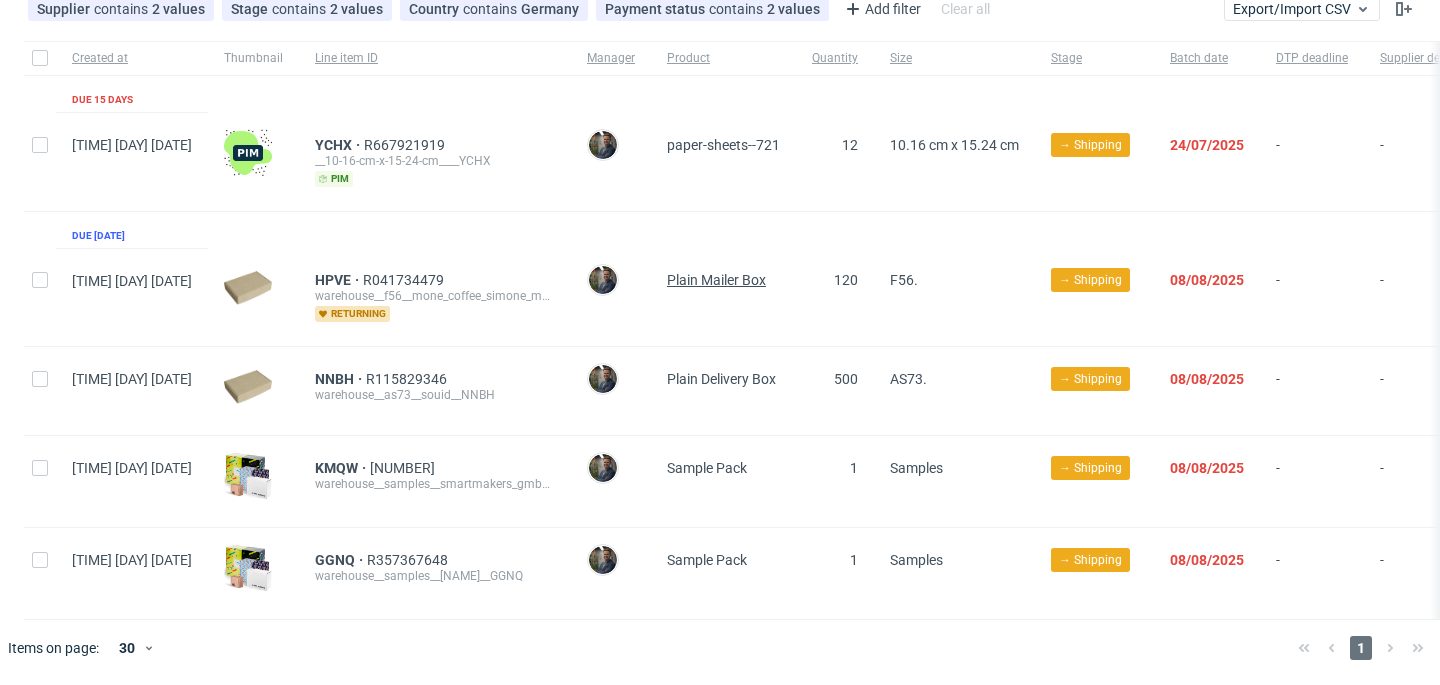 scroll, scrollTop: 0, scrollLeft: 0, axis: both 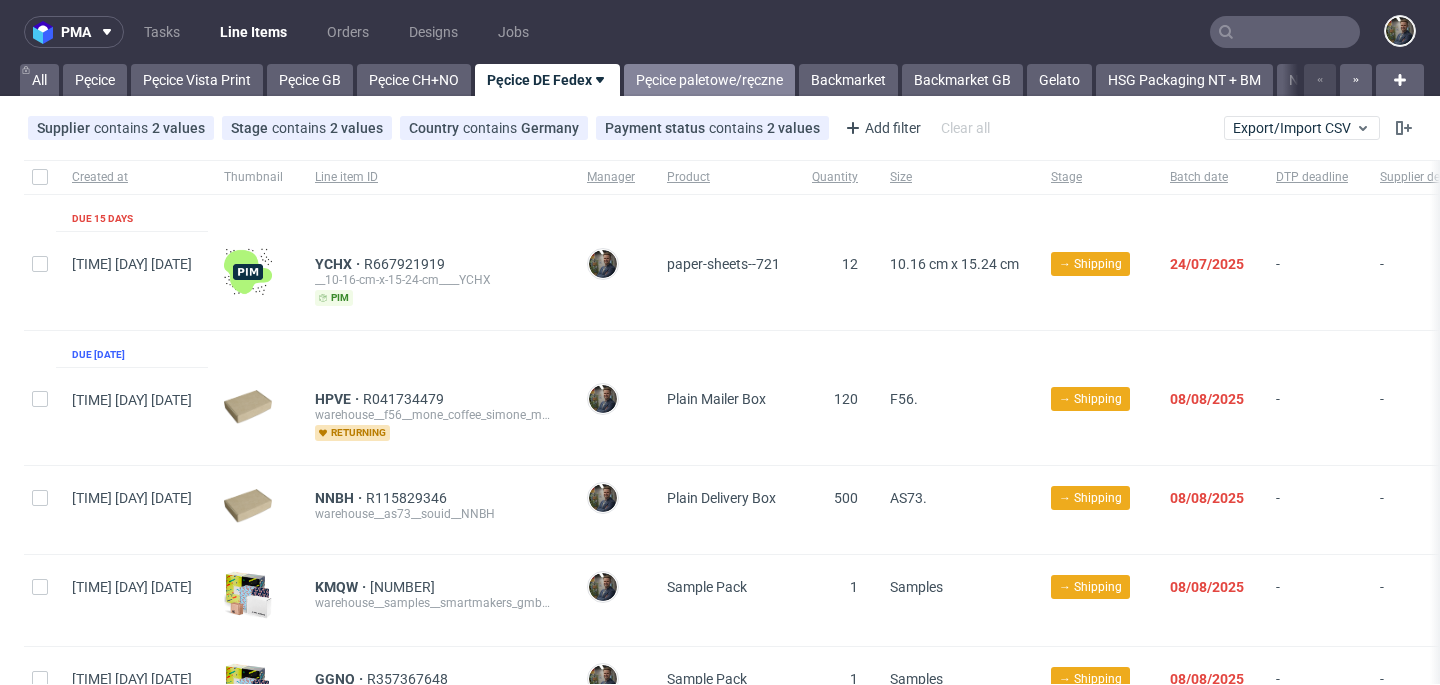 click on "Pęcice paletowe/ręczne" at bounding box center (709, 80) 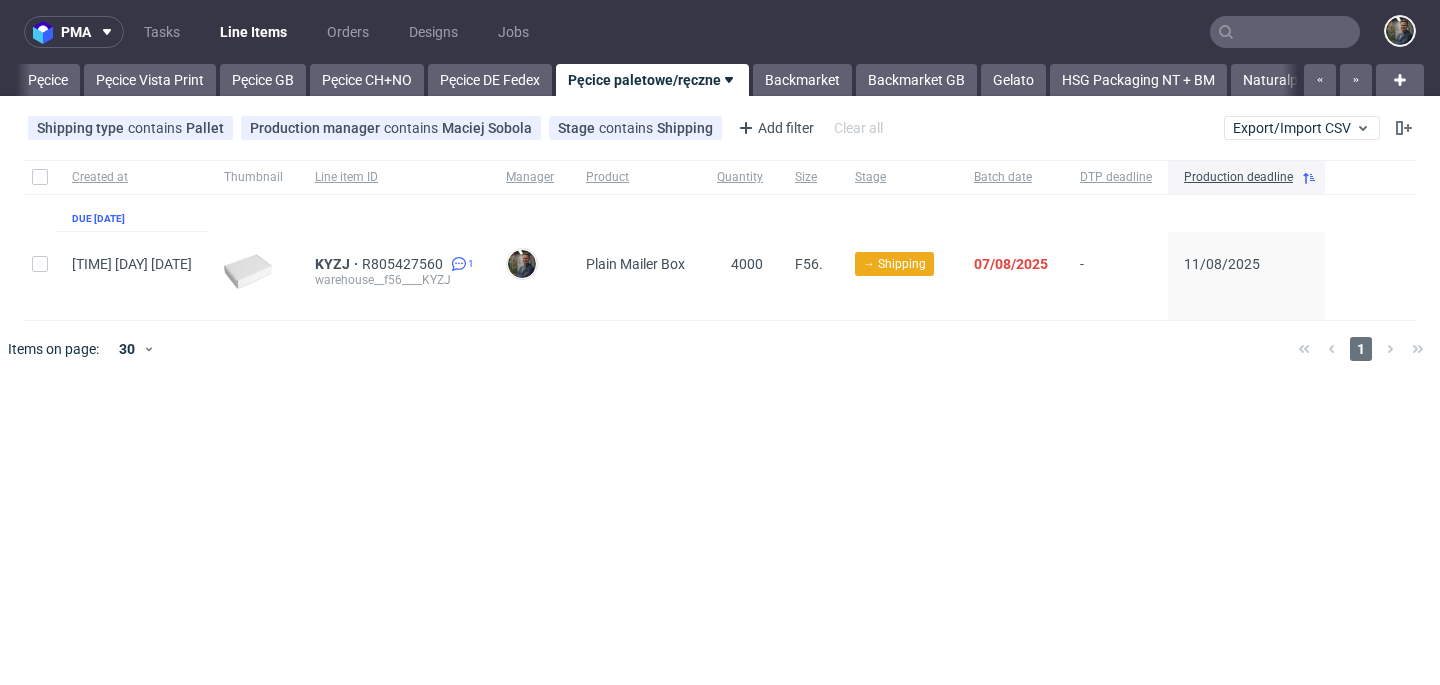 scroll, scrollTop: 0, scrollLeft: 52, axis: horizontal 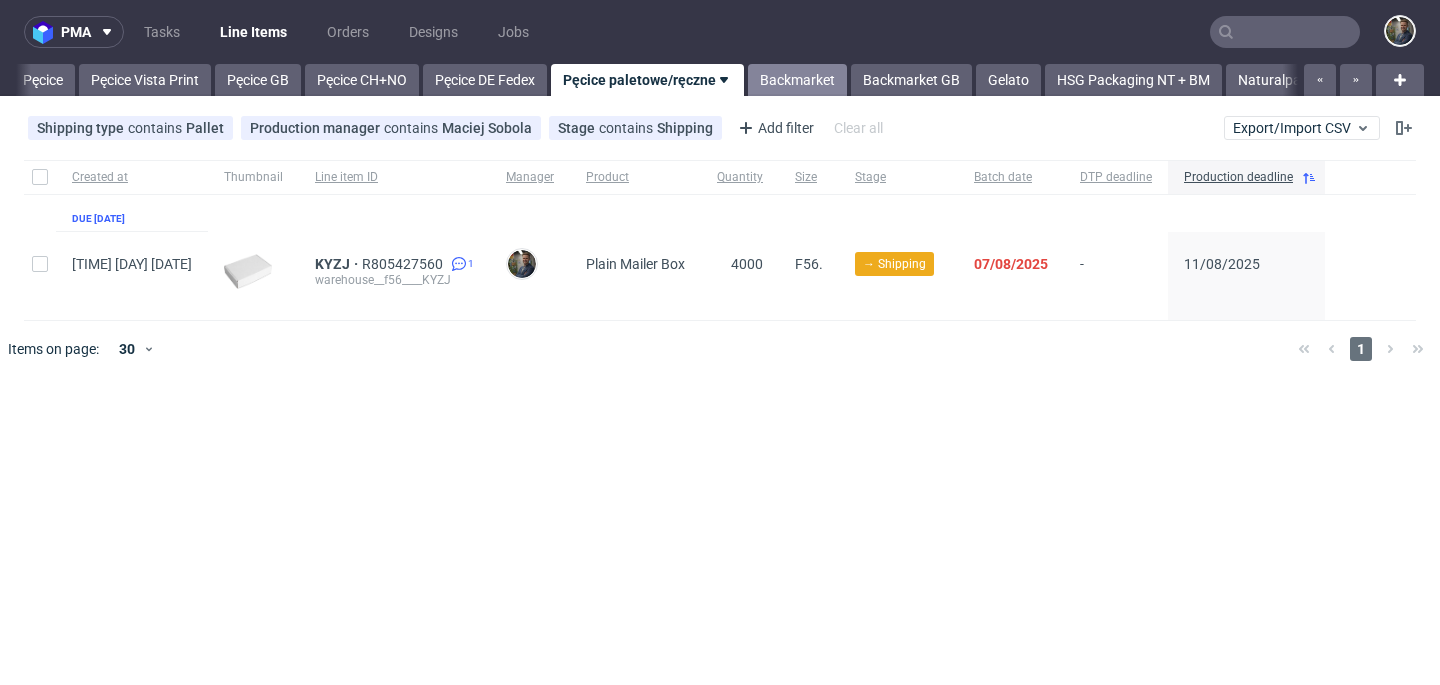 click on "Backmarket" at bounding box center (797, 80) 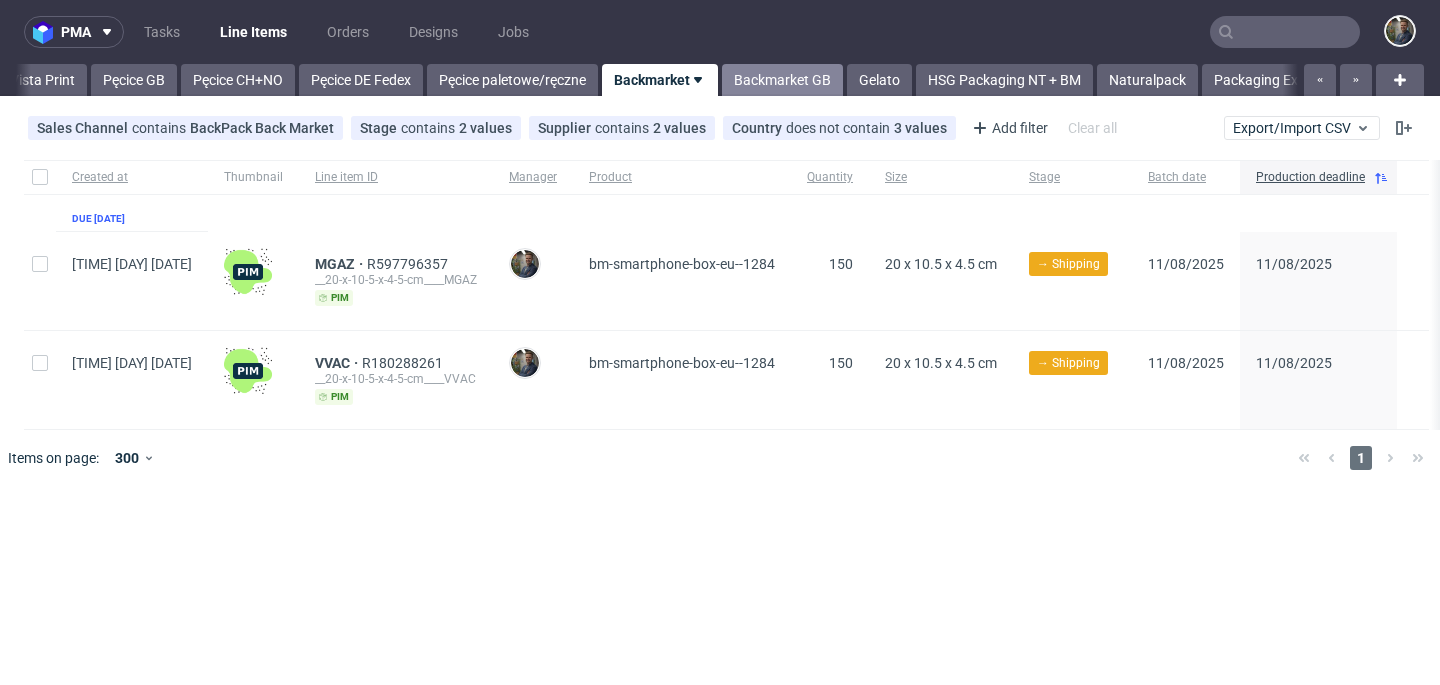 scroll, scrollTop: 0, scrollLeft: 192, axis: horizontal 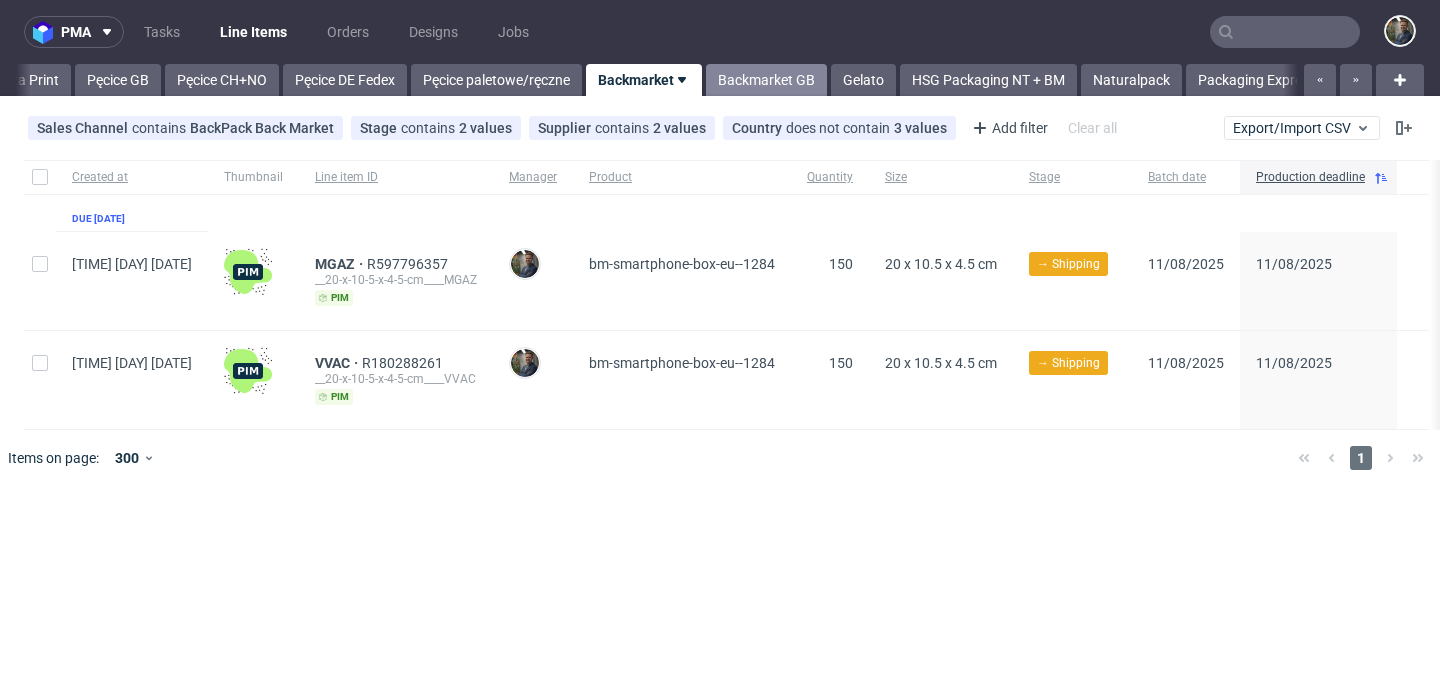 click on "Backmarket GB" at bounding box center [766, 80] 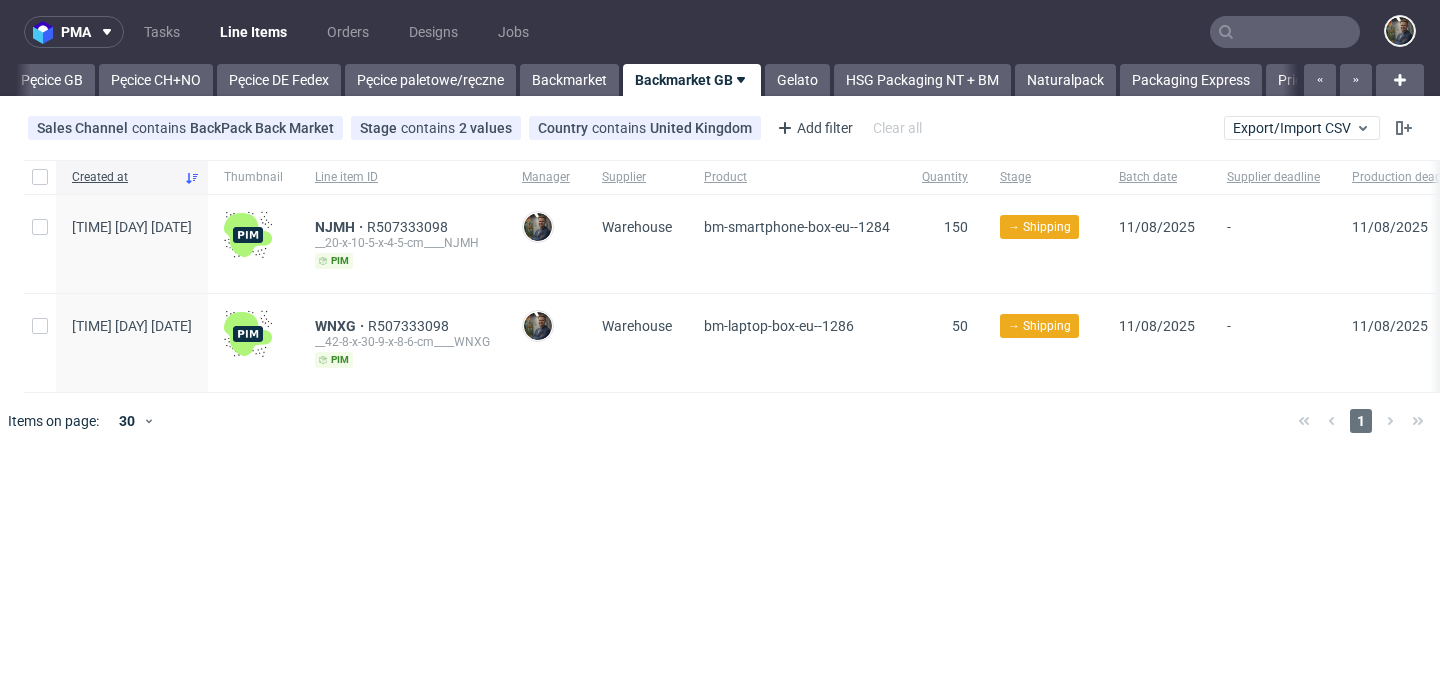 scroll, scrollTop: 0, scrollLeft: 305, axis: horizontal 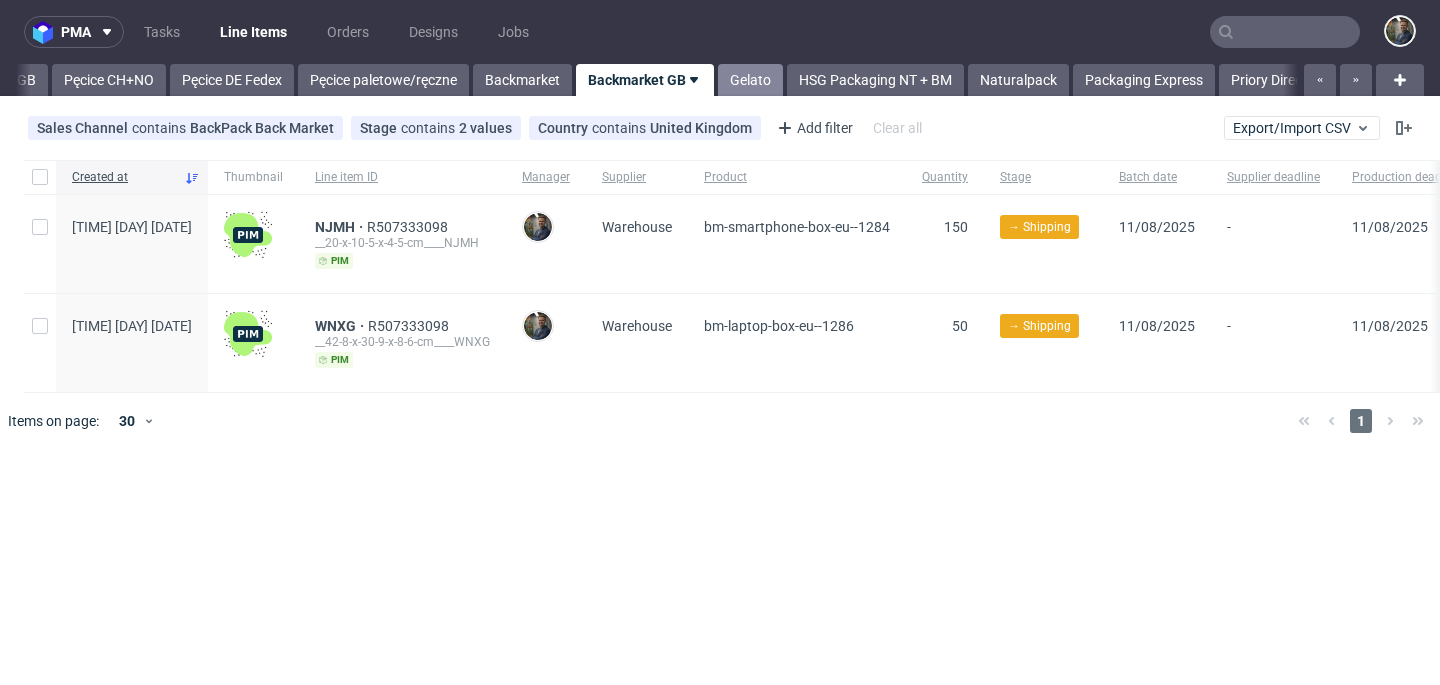 click on "Gelato" at bounding box center [750, 80] 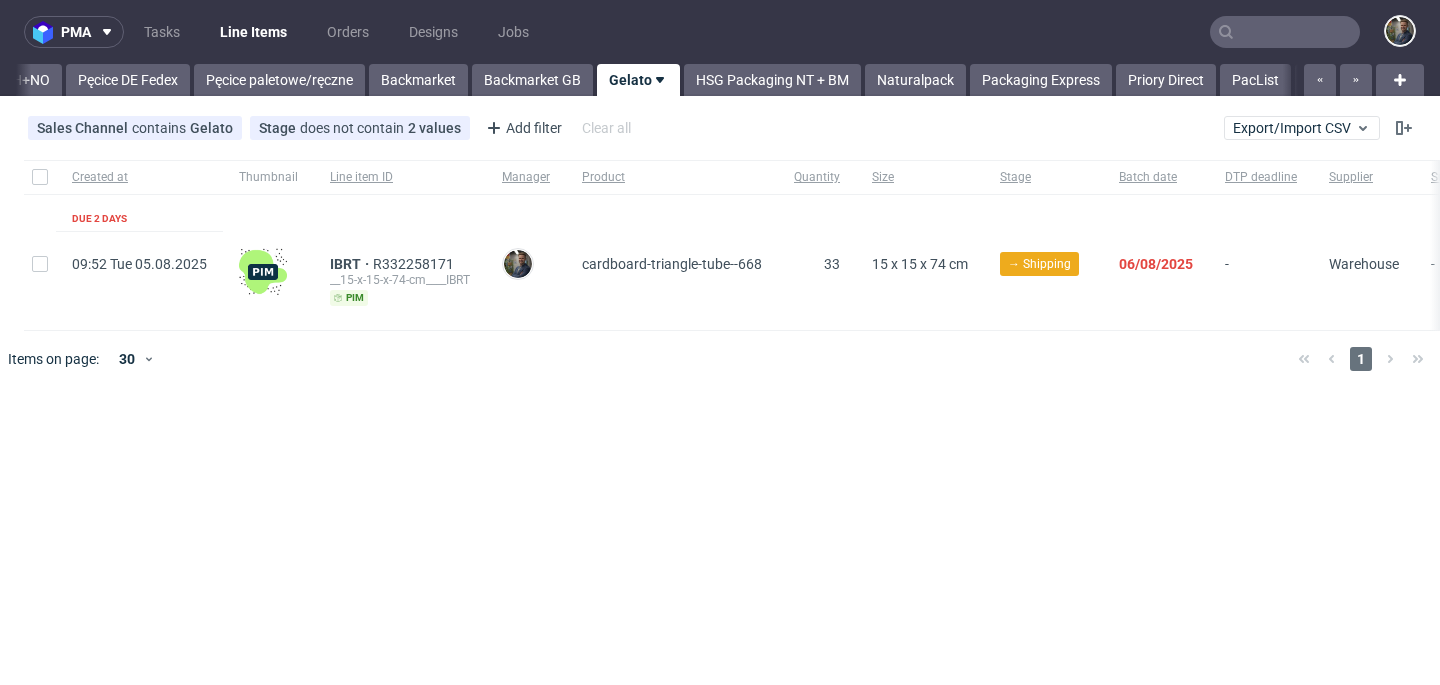 click on "HSG Packaging NT + BM" at bounding box center (772, 80) 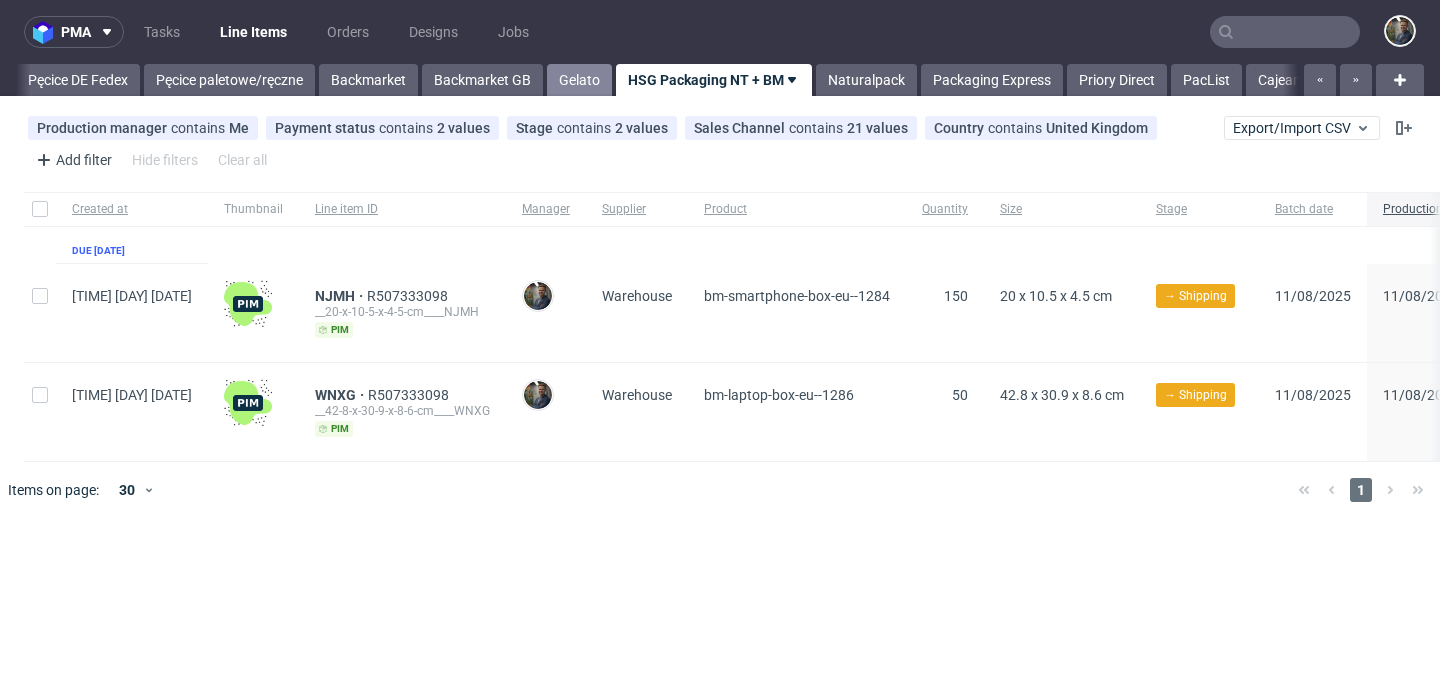 scroll, scrollTop: 0, scrollLeft: 526, axis: horizontal 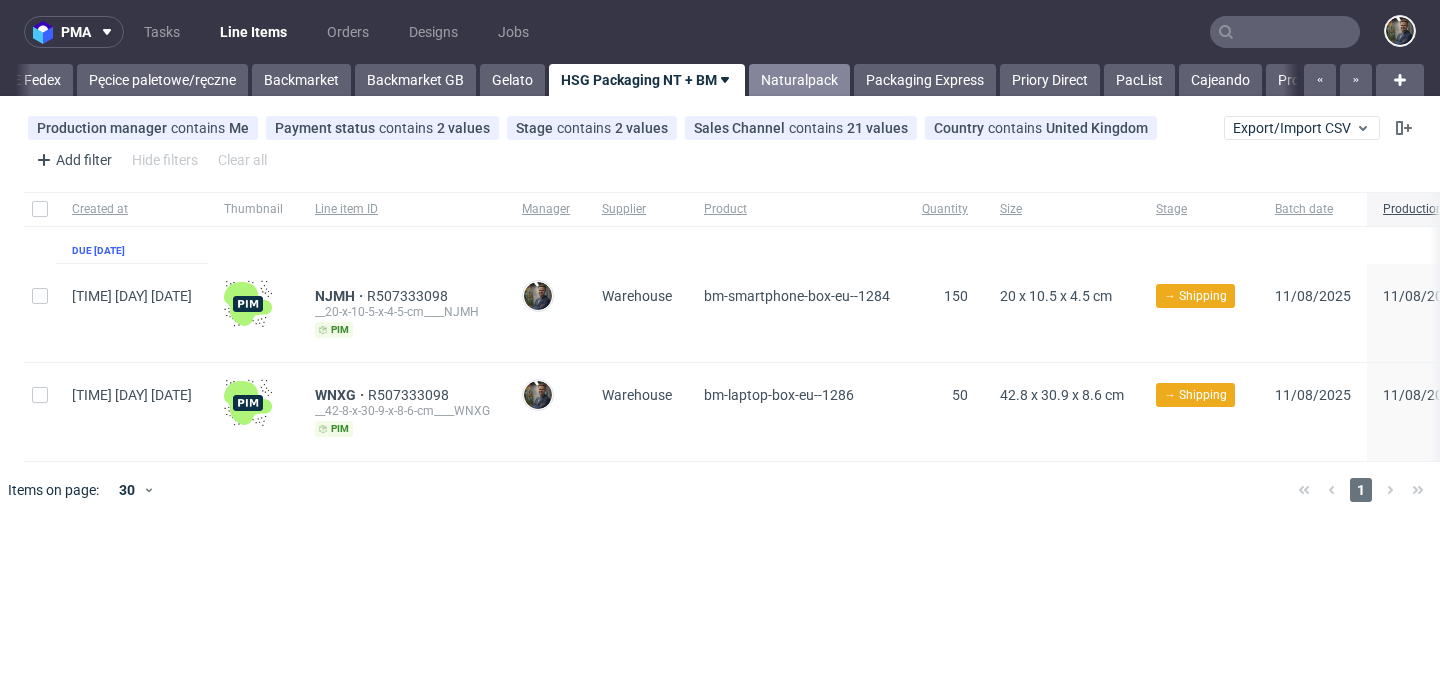 click on "Naturalpack" at bounding box center [799, 80] 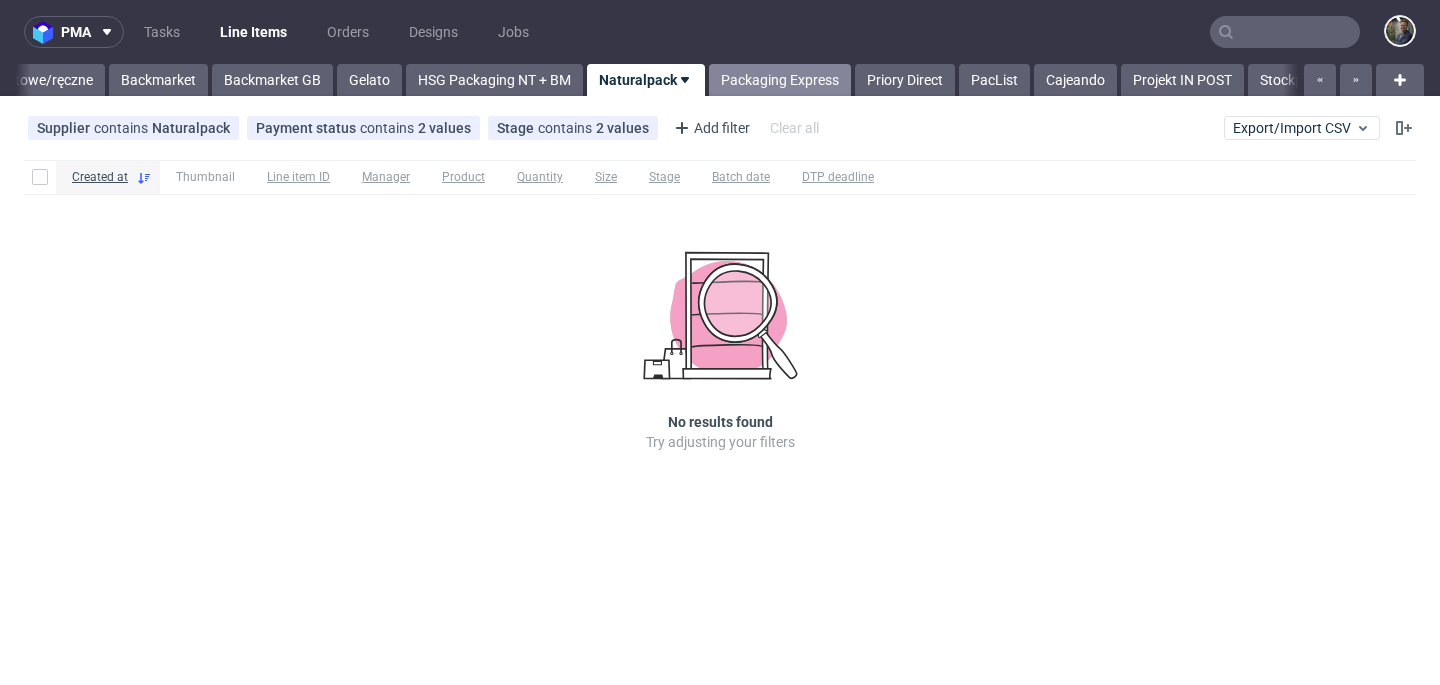 click on "Packaging Express" at bounding box center (780, 80) 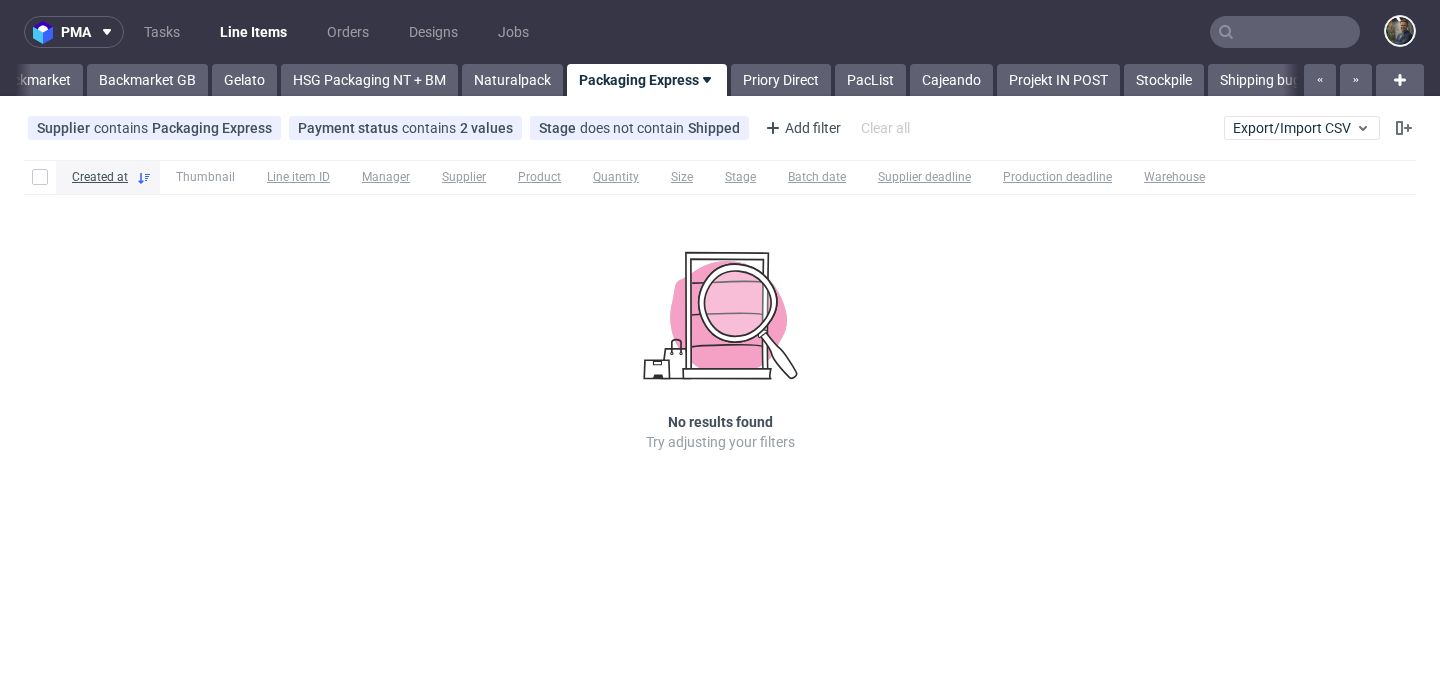 click on "Priory Direct" at bounding box center (781, 80) 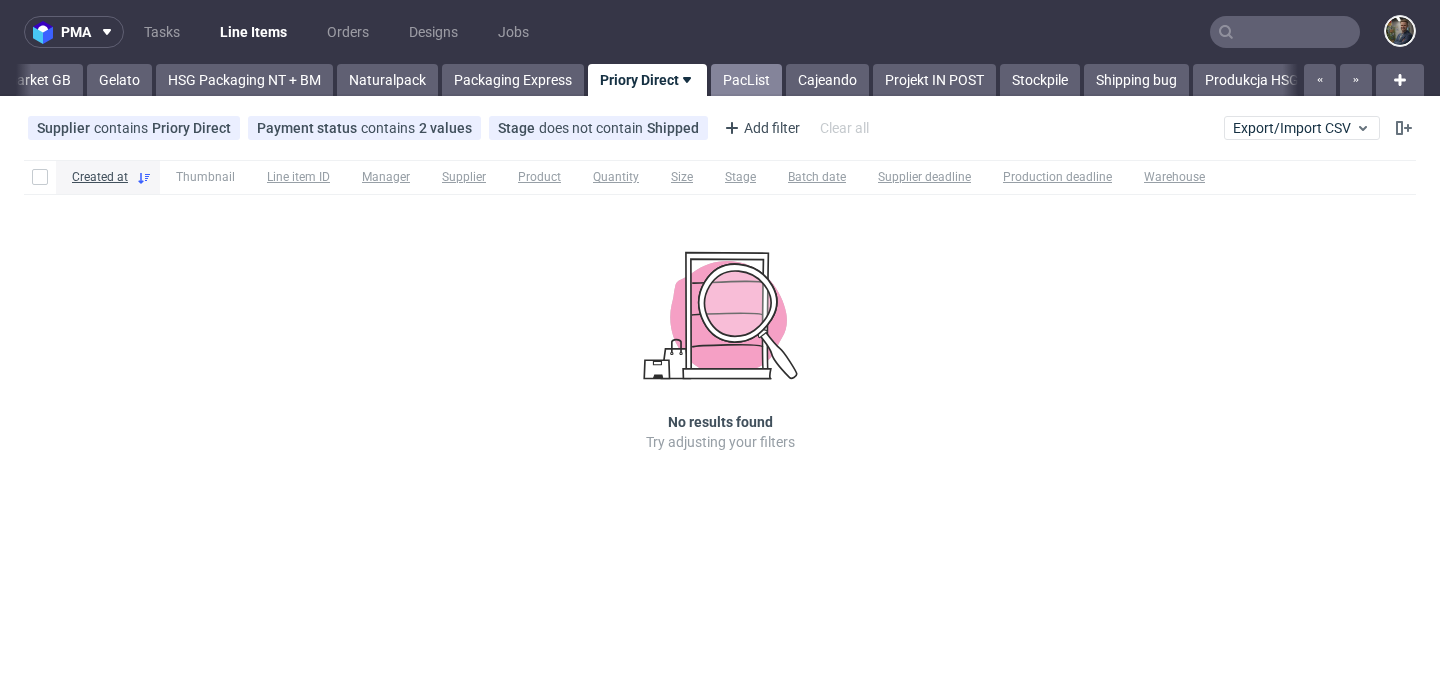 click on "PacList" at bounding box center (746, 80) 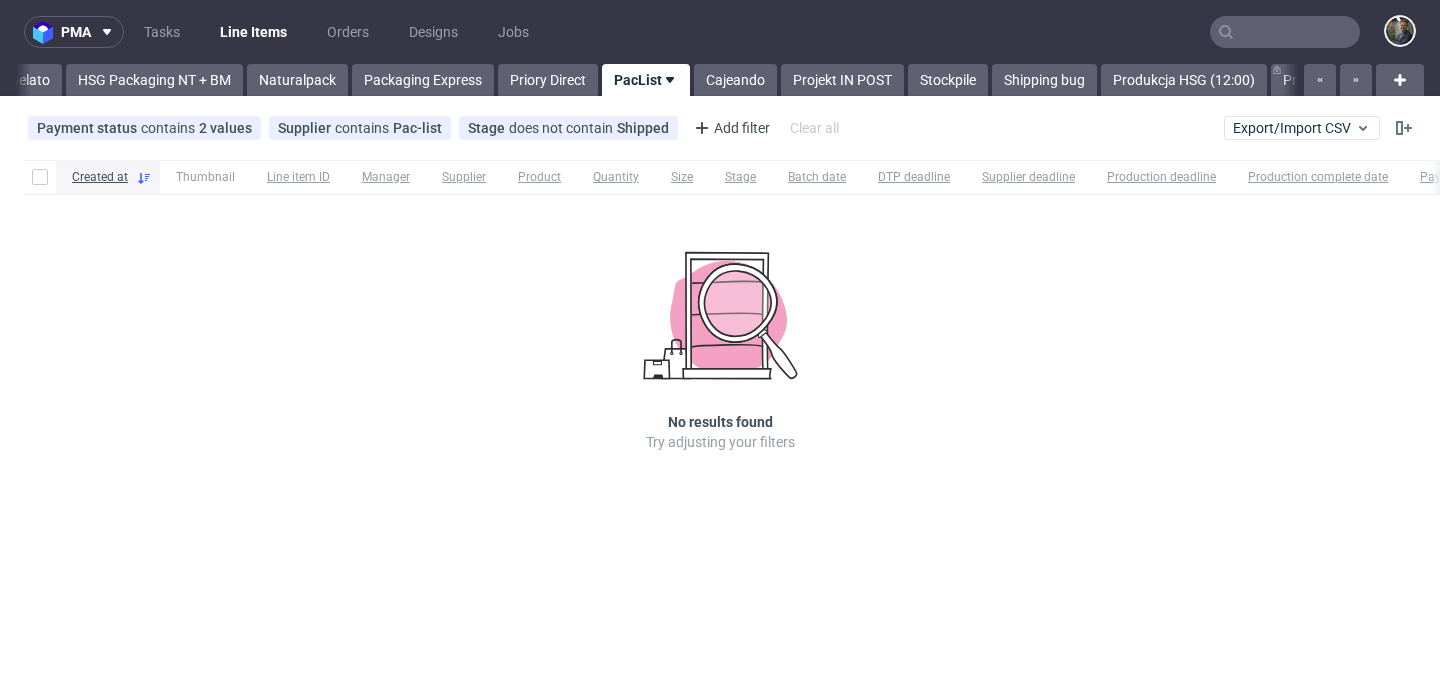 scroll, scrollTop: 0, scrollLeft: 1008, axis: horizontal 